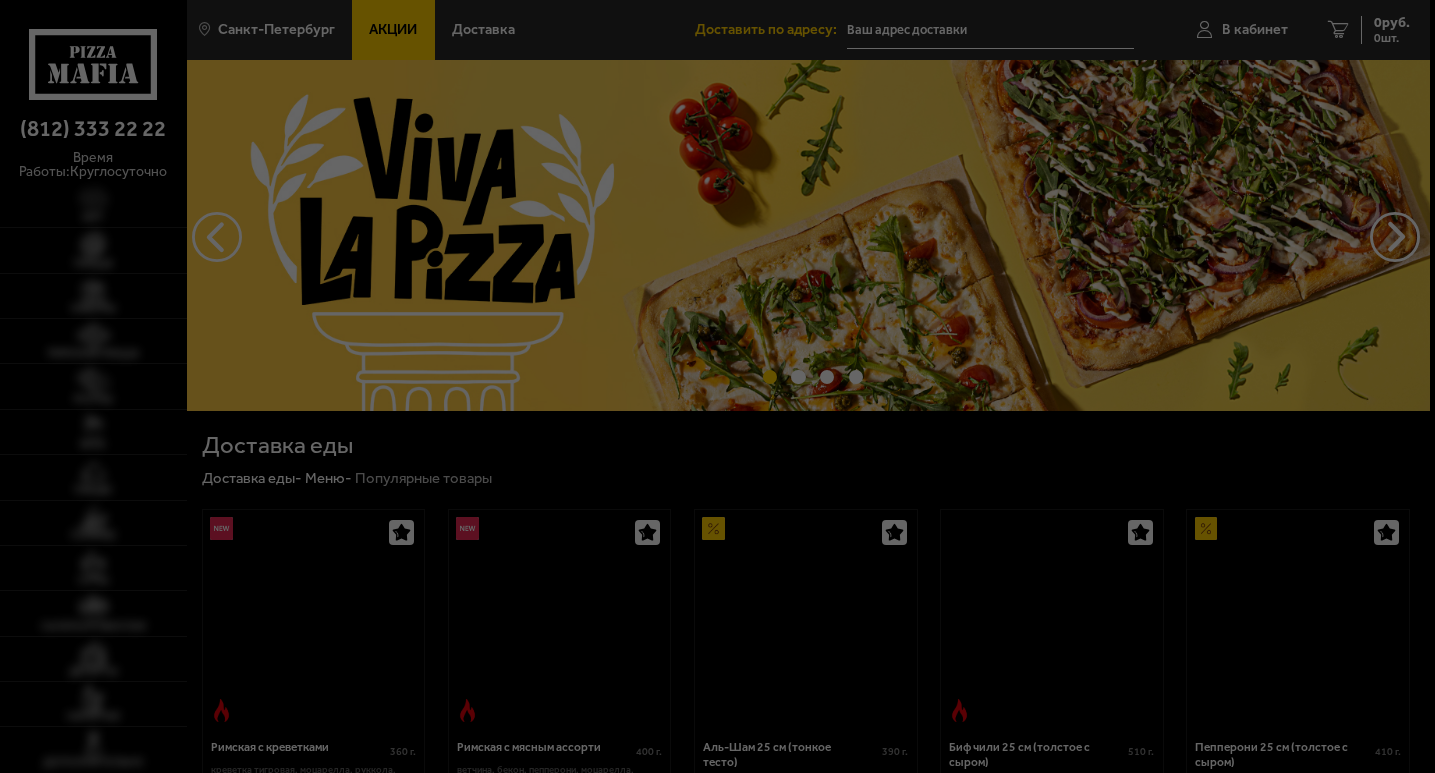 type on "[STREET]" 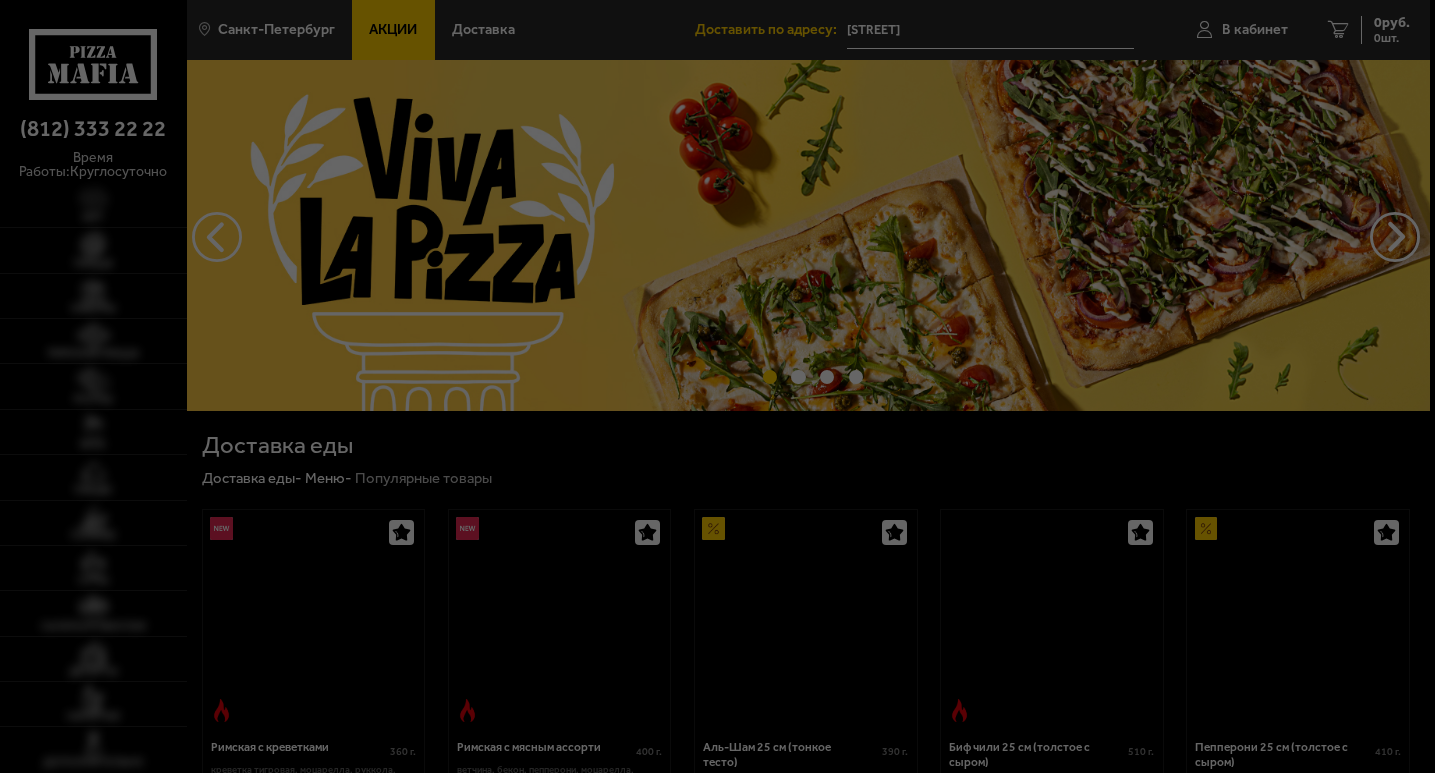scroll, scrollTop: 0, scrollLeft: 0, axis: both 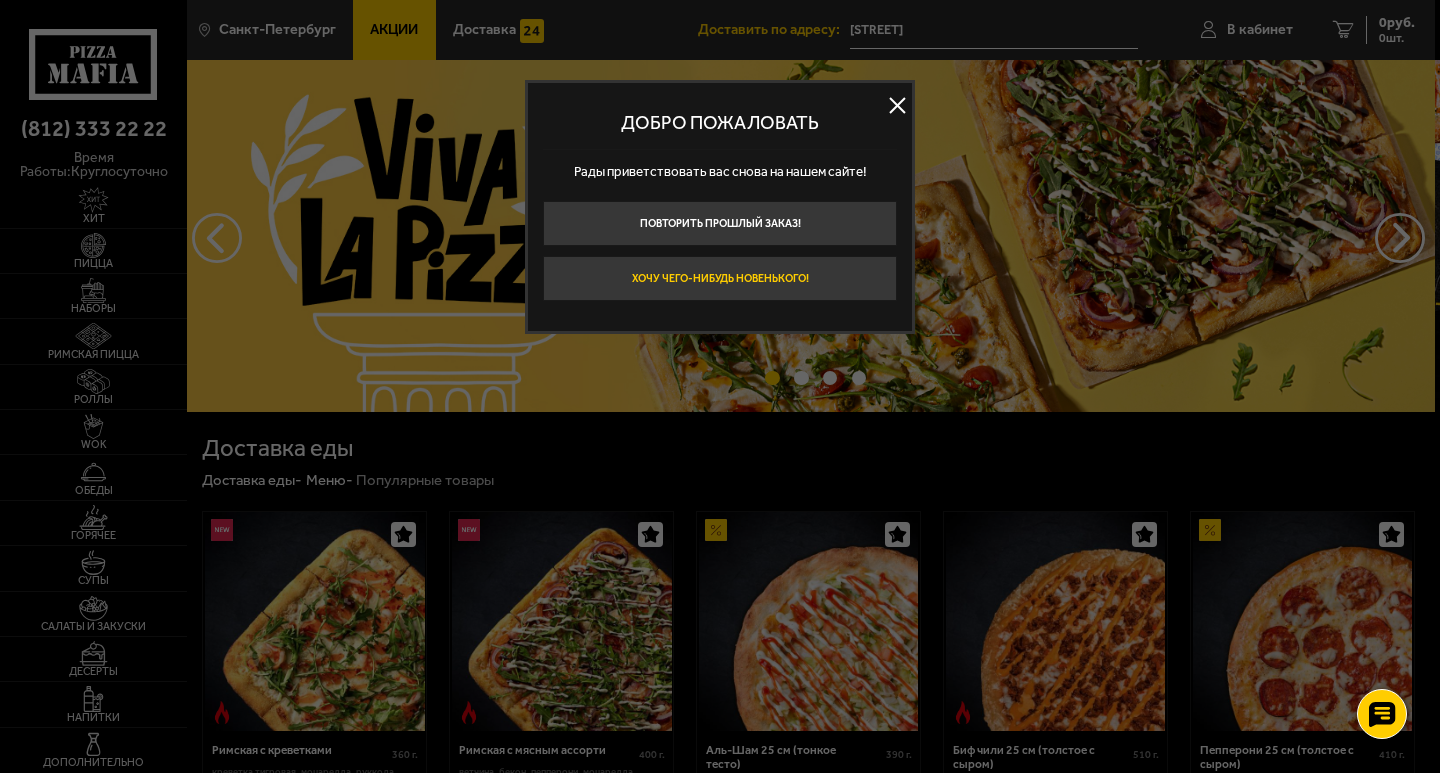 click on "Хочу чего-нибудь новенького!" at bounding box center (720, 278) 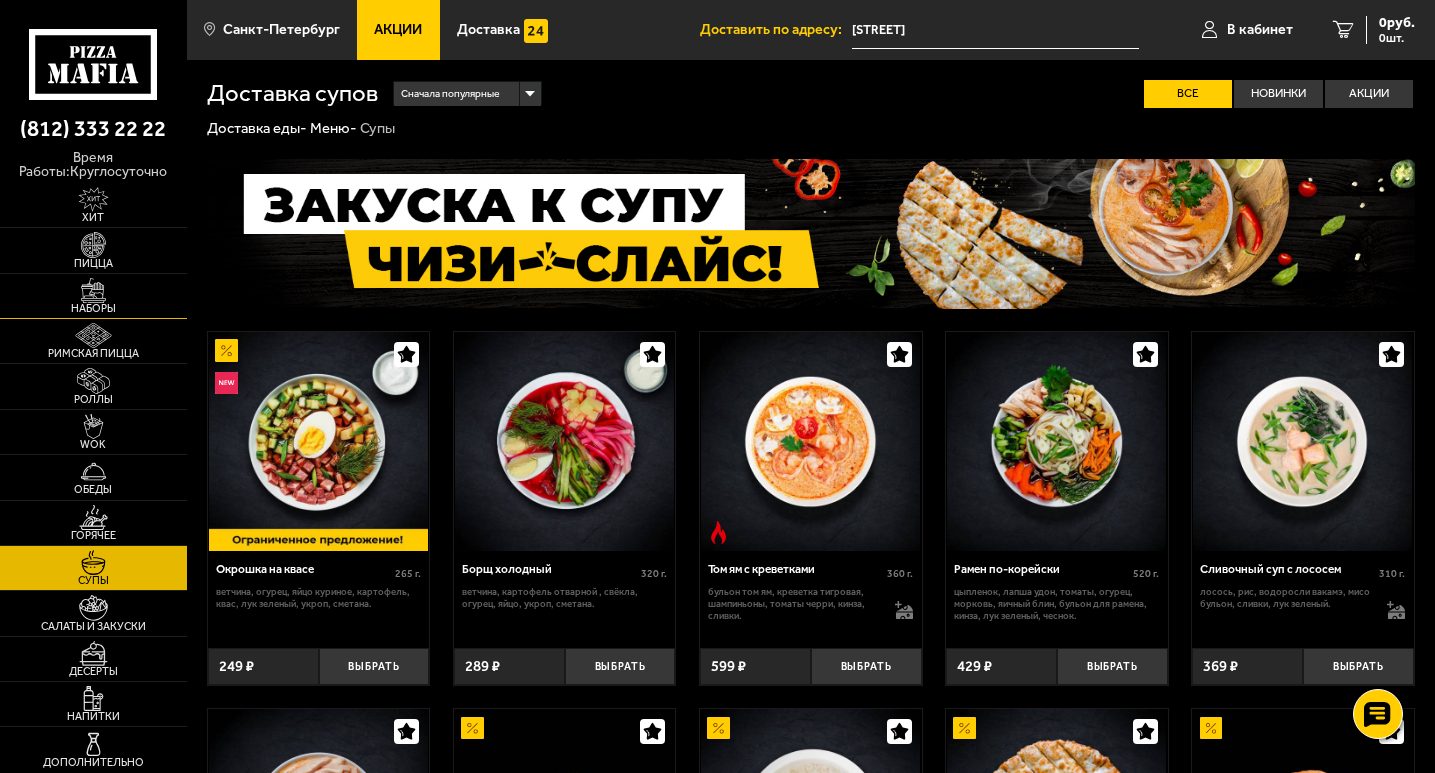 click at bounding box center (93, 290) 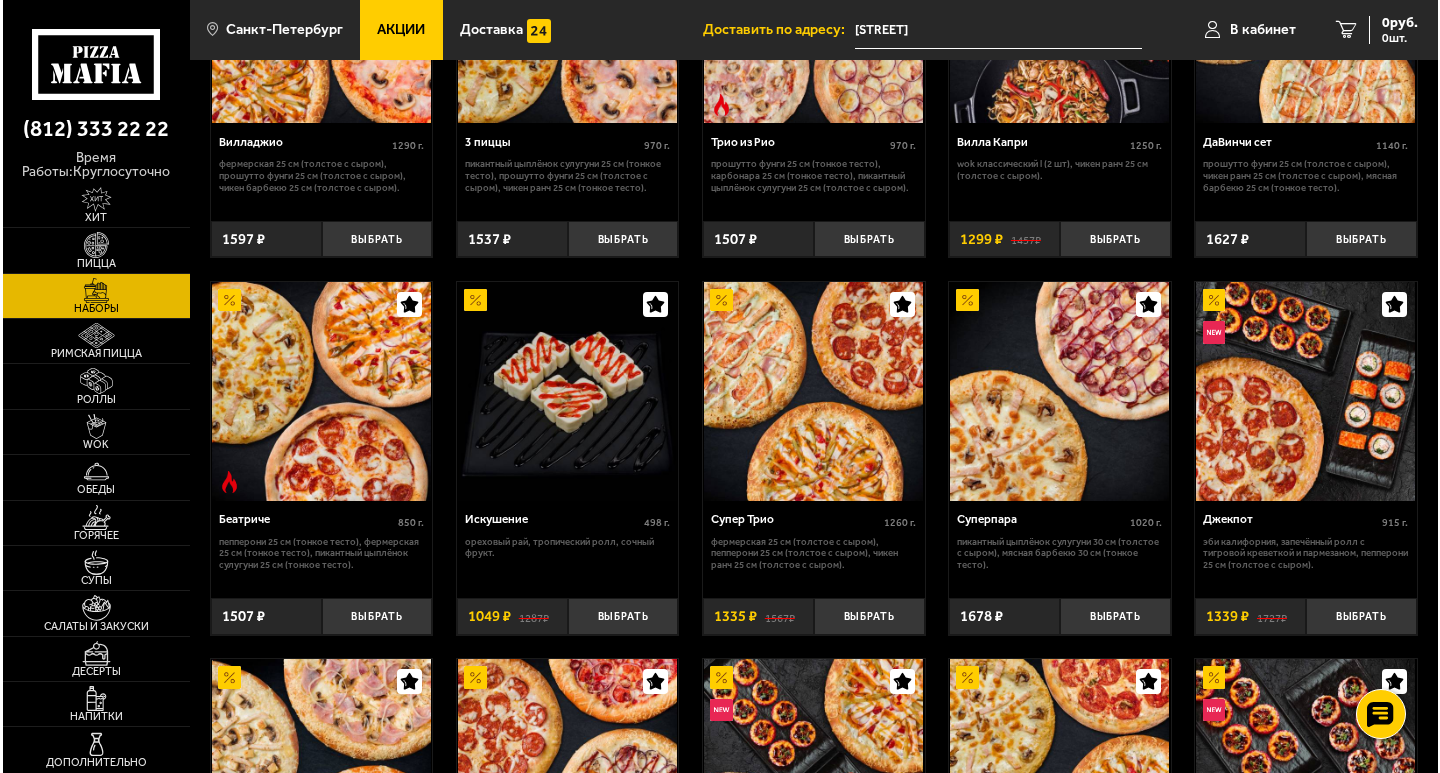 scroll, scrollTop: 600, scrollLeft: 0, axis: vertical 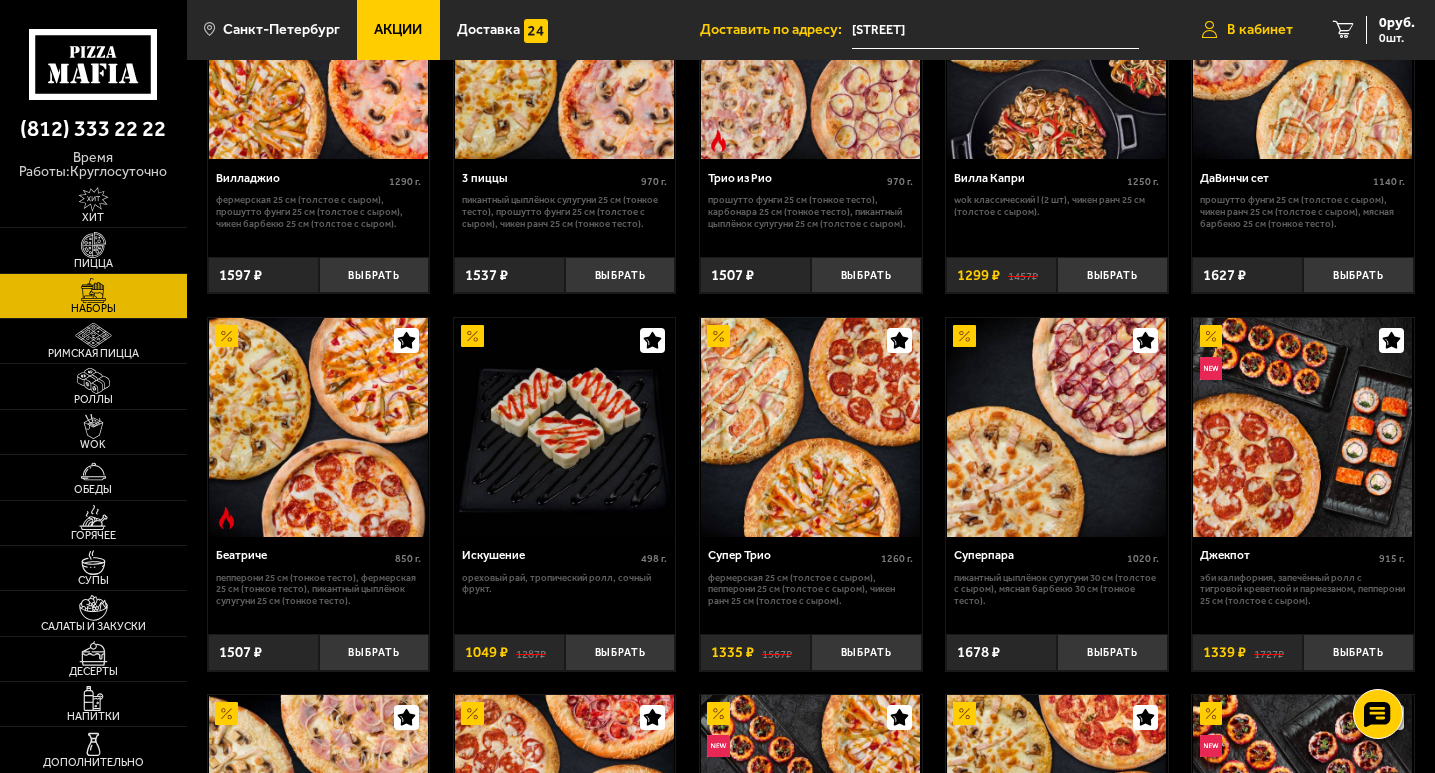 click on "В кабинет" at bounding box center (1260, 30) 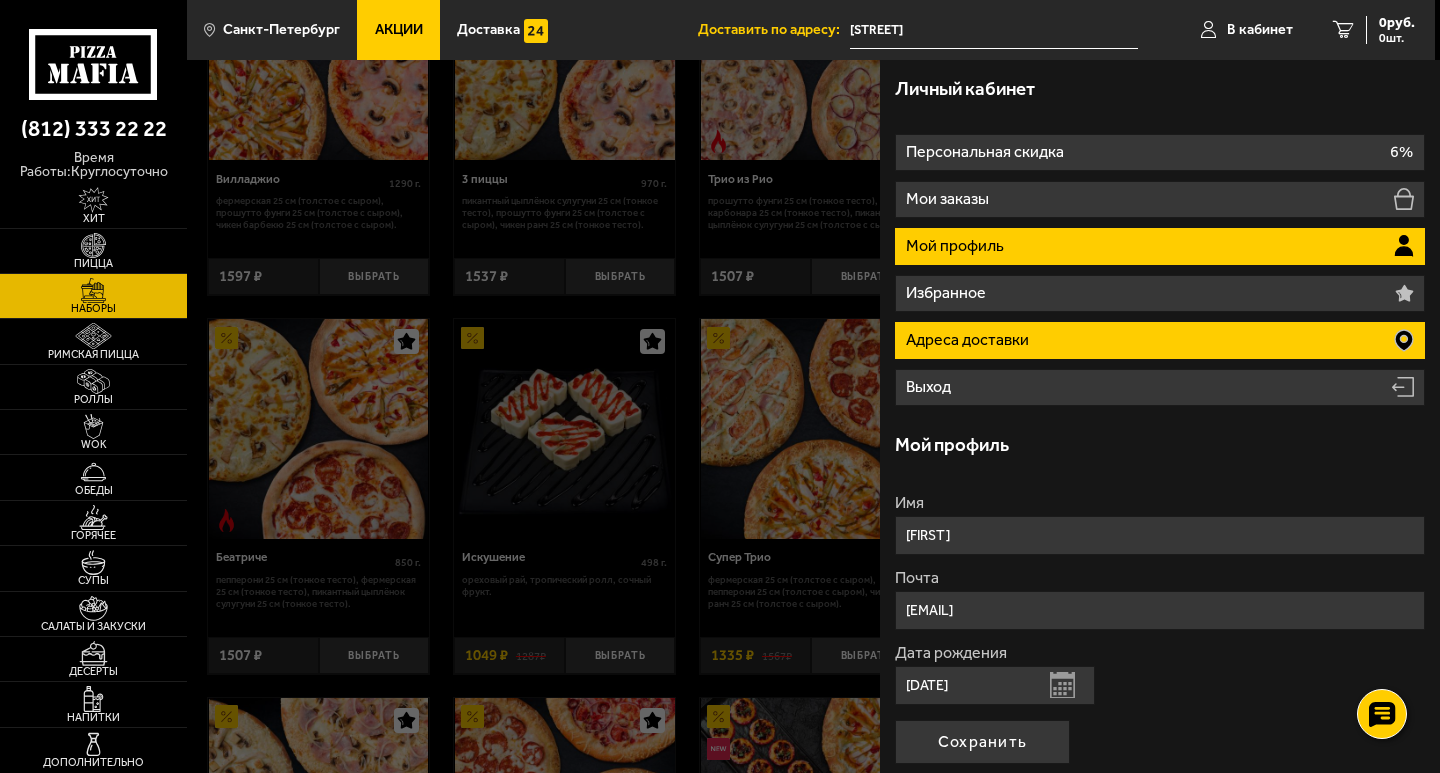 click on "Адреса доставки" at bounding box center (1160, 340) 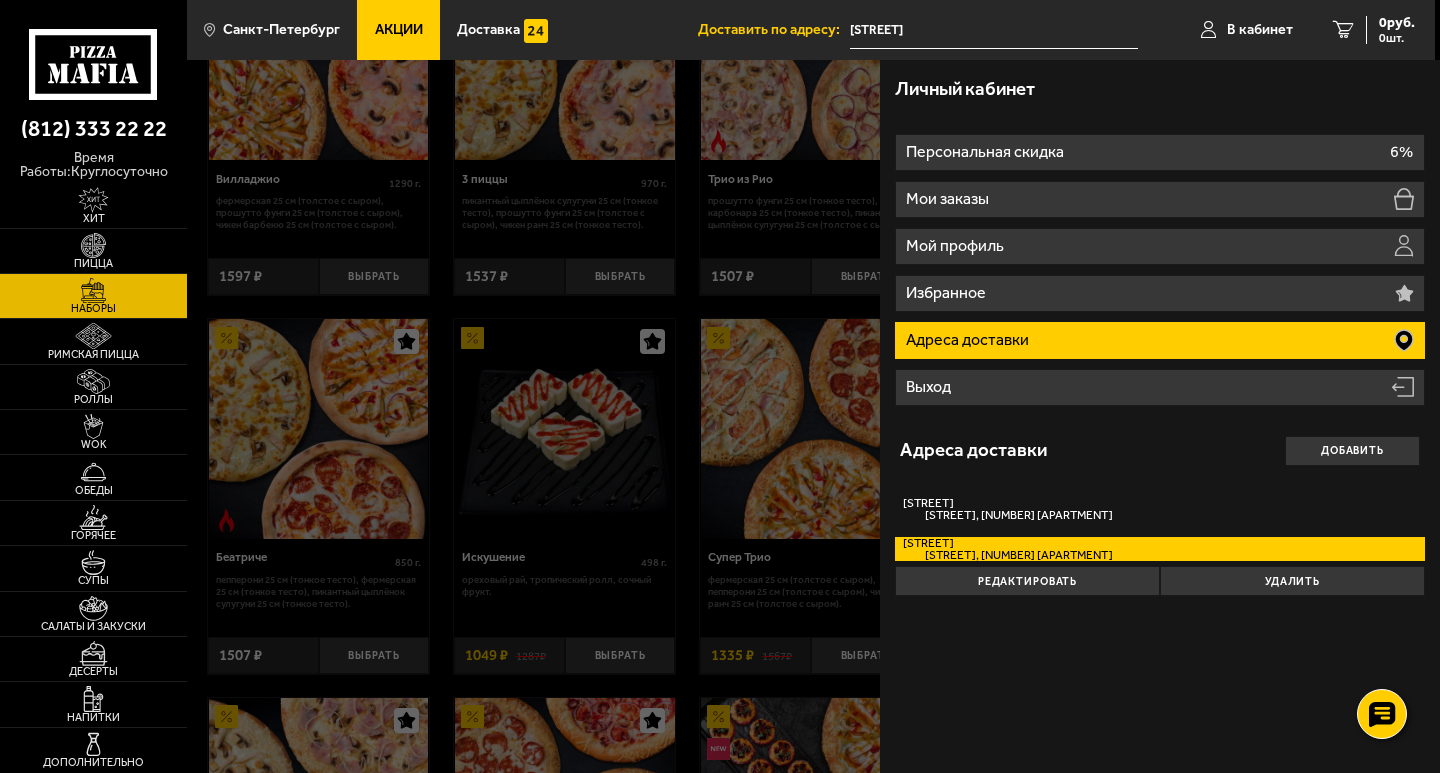 click on "Адреса доставки" at bounding box center [1160, 340] 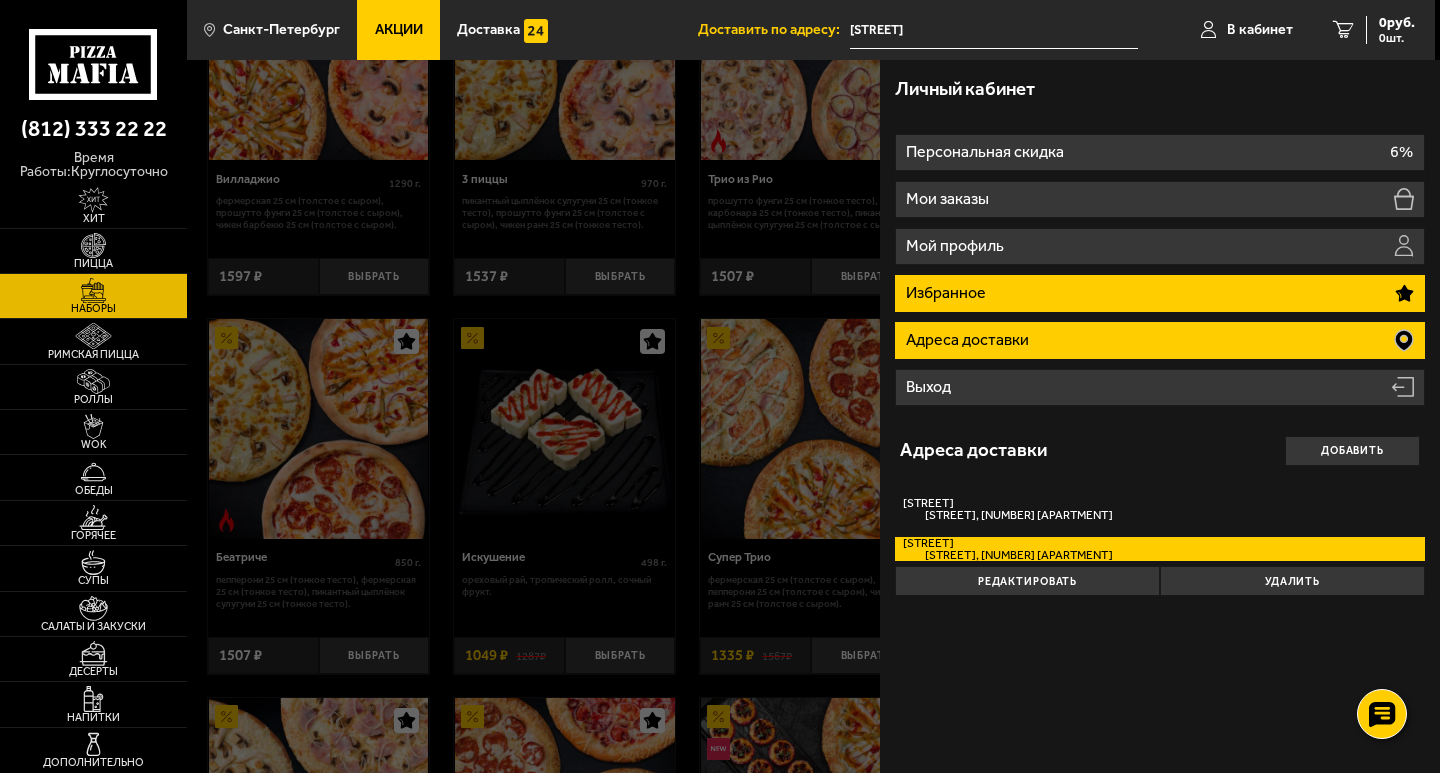 click on "Избранное" at bounding box center (1160, 293) 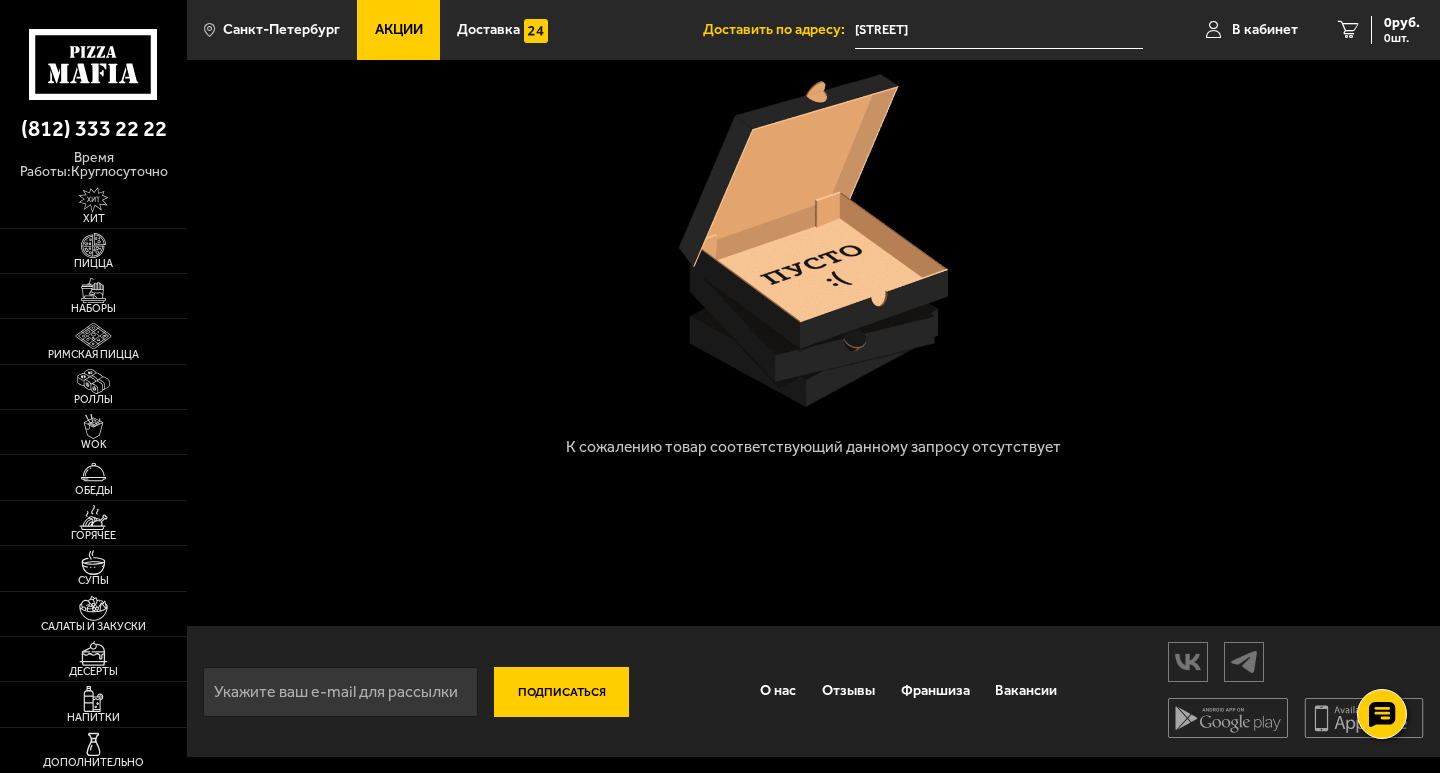scroll, scrollTop: 0, scrollLeft: 0, axis: both 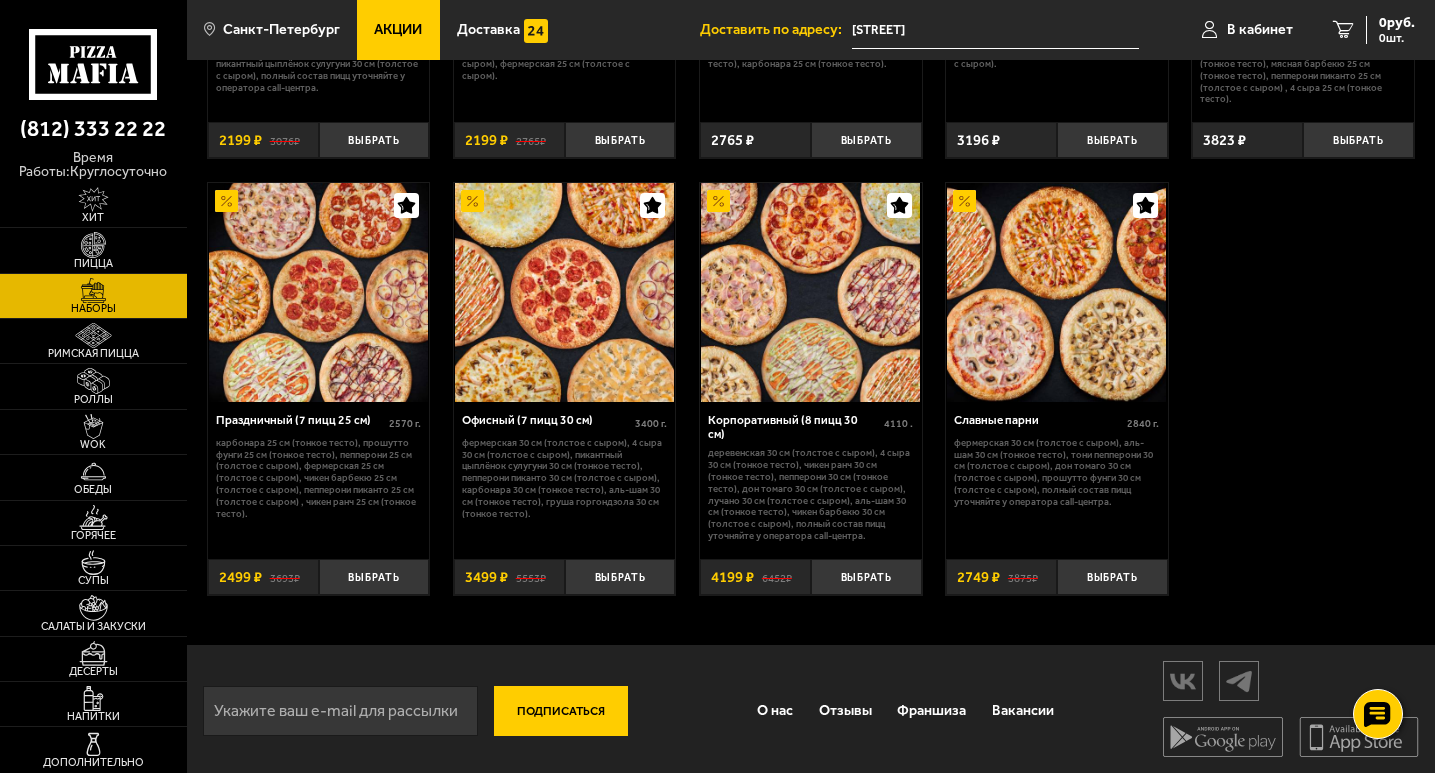 click on "Акции" at bounding box center (398, 30) 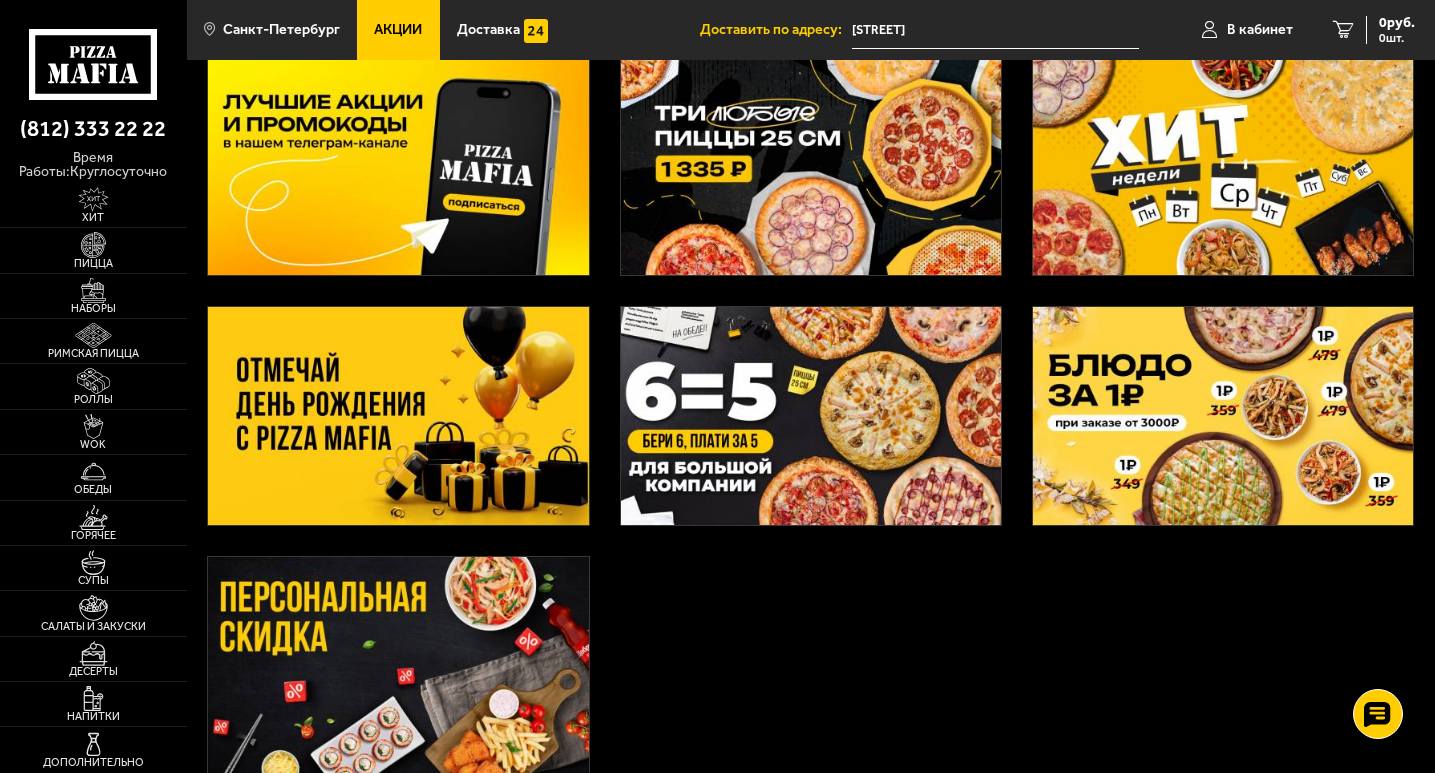 scroll, scrollTop: 200, scrollLeft: 0, axis: vertical 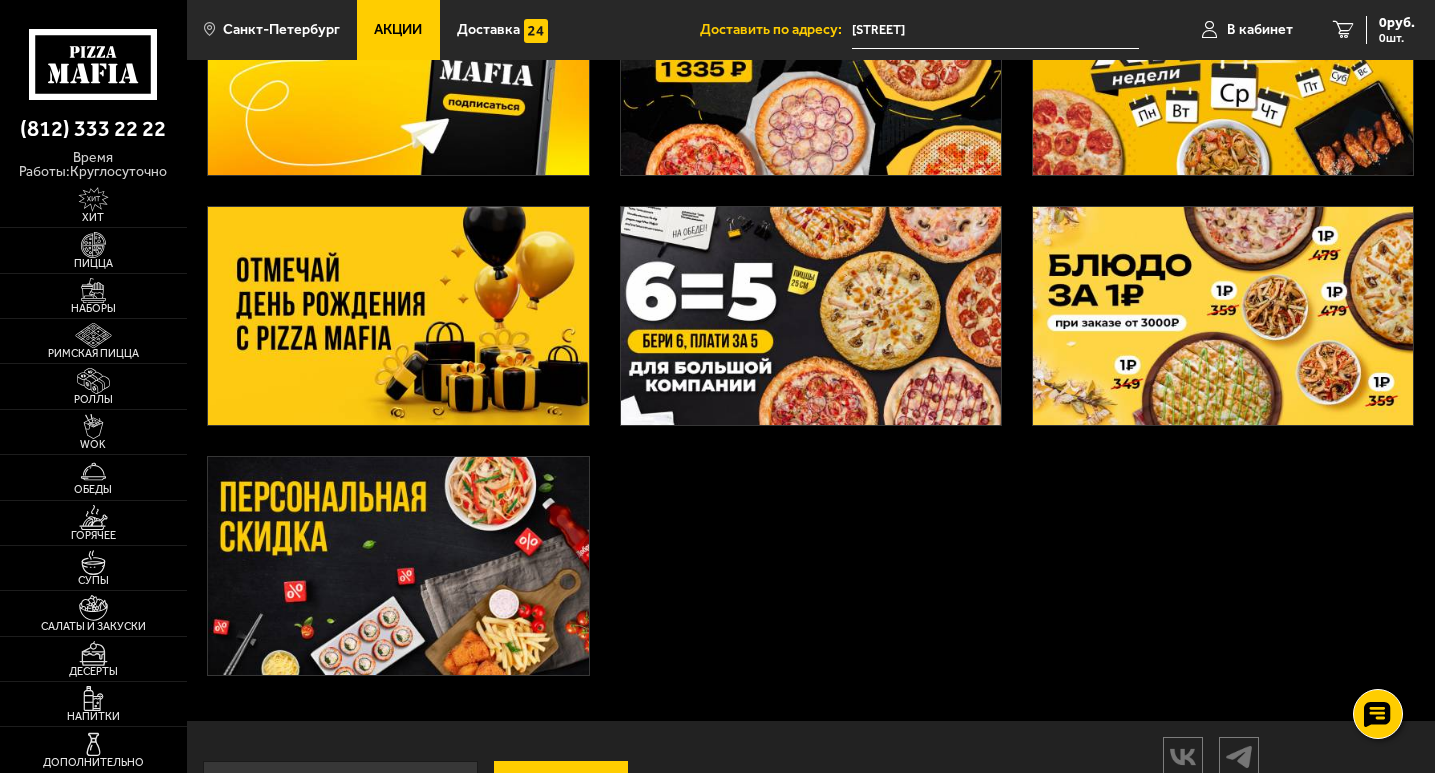 click at bounding box center (398, 316) 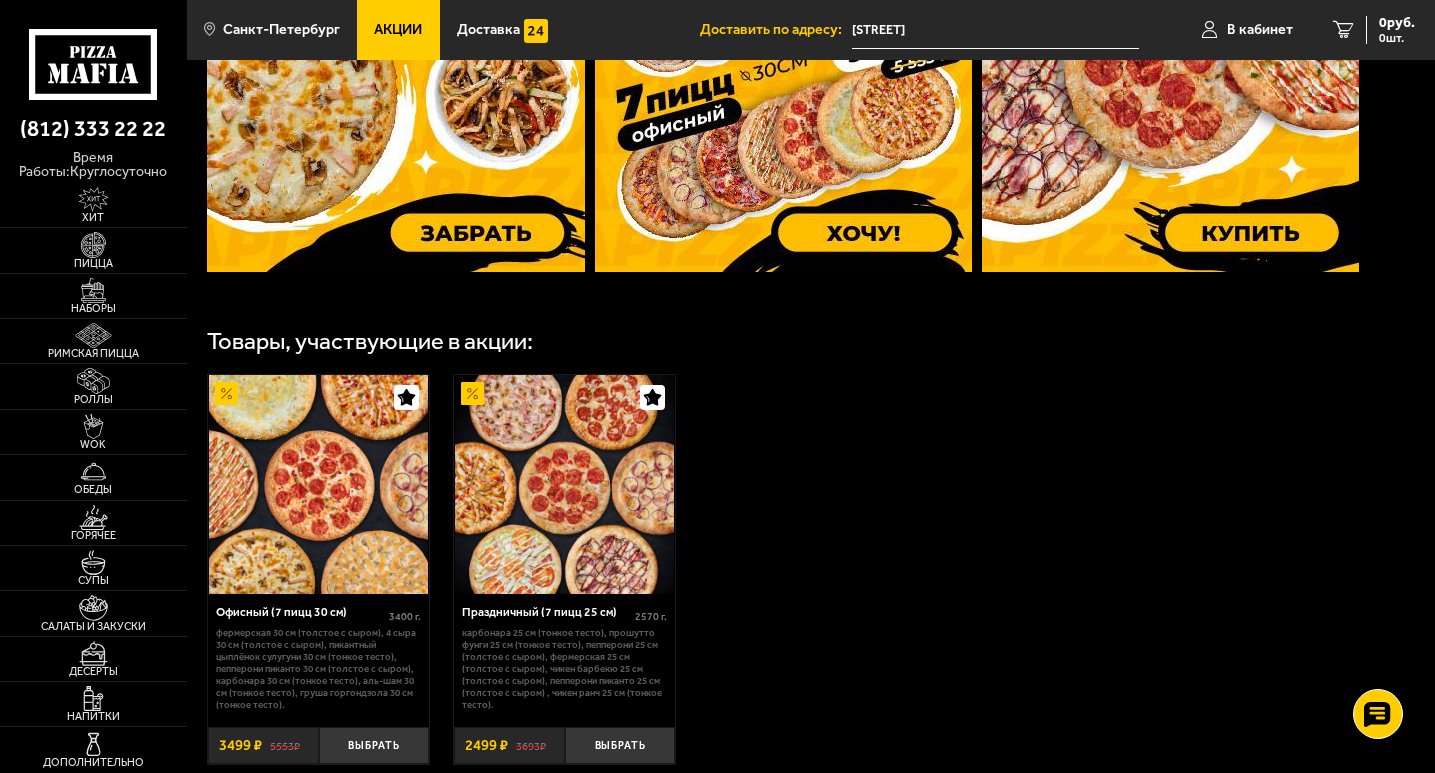 scroll, scrollTop: 900, scrollLeft: 0, axis: vertical 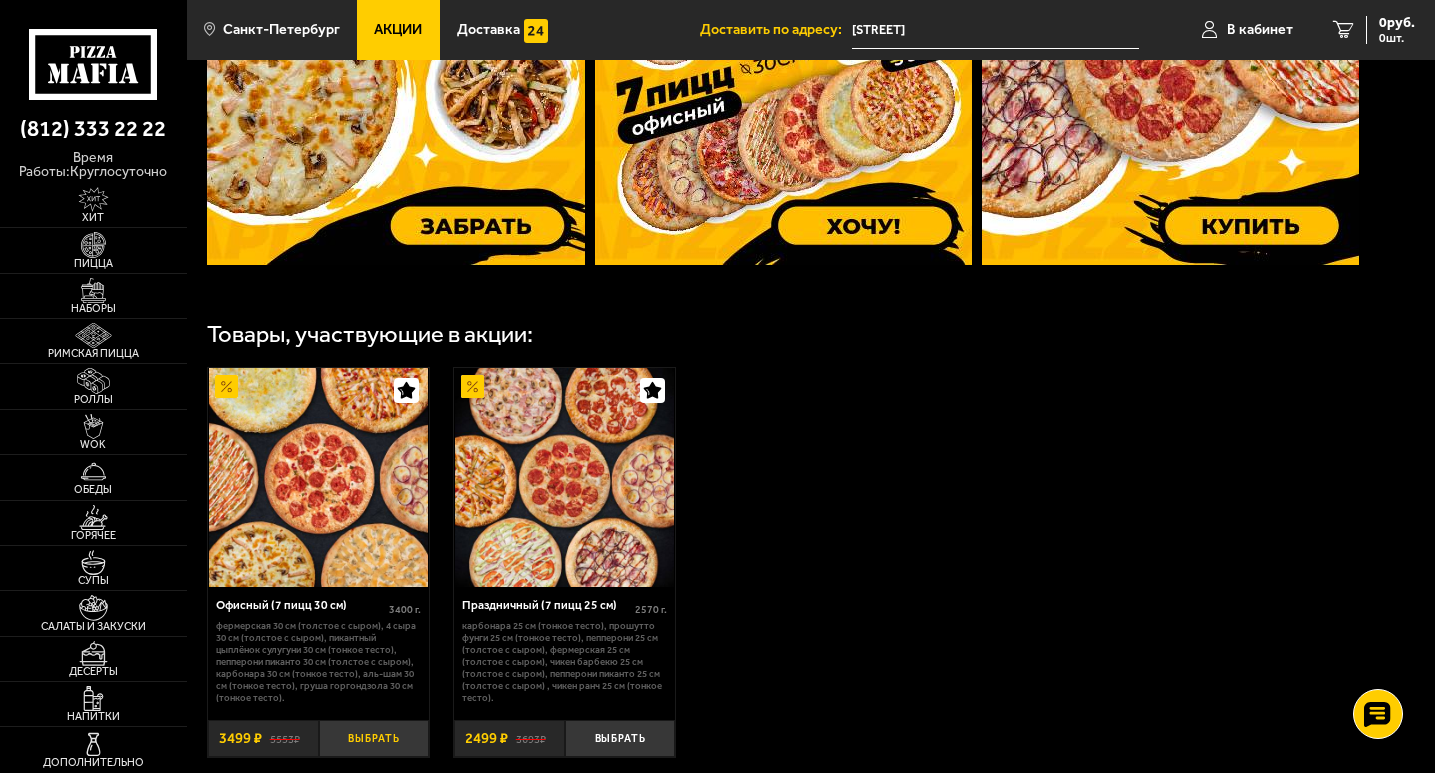 click on "Выбрать" at bounding box center (374, 738) 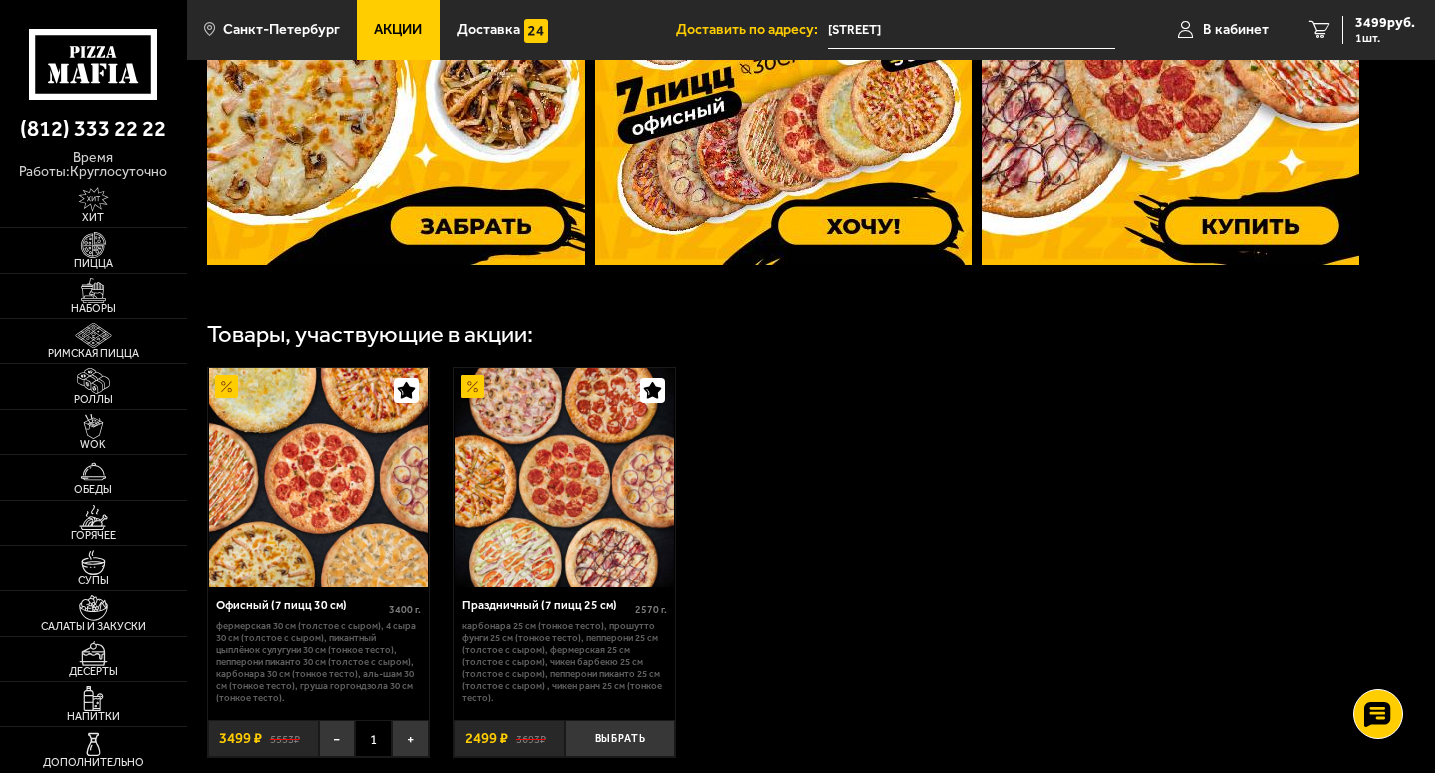 click on "1" at bounding box center [373, 738] 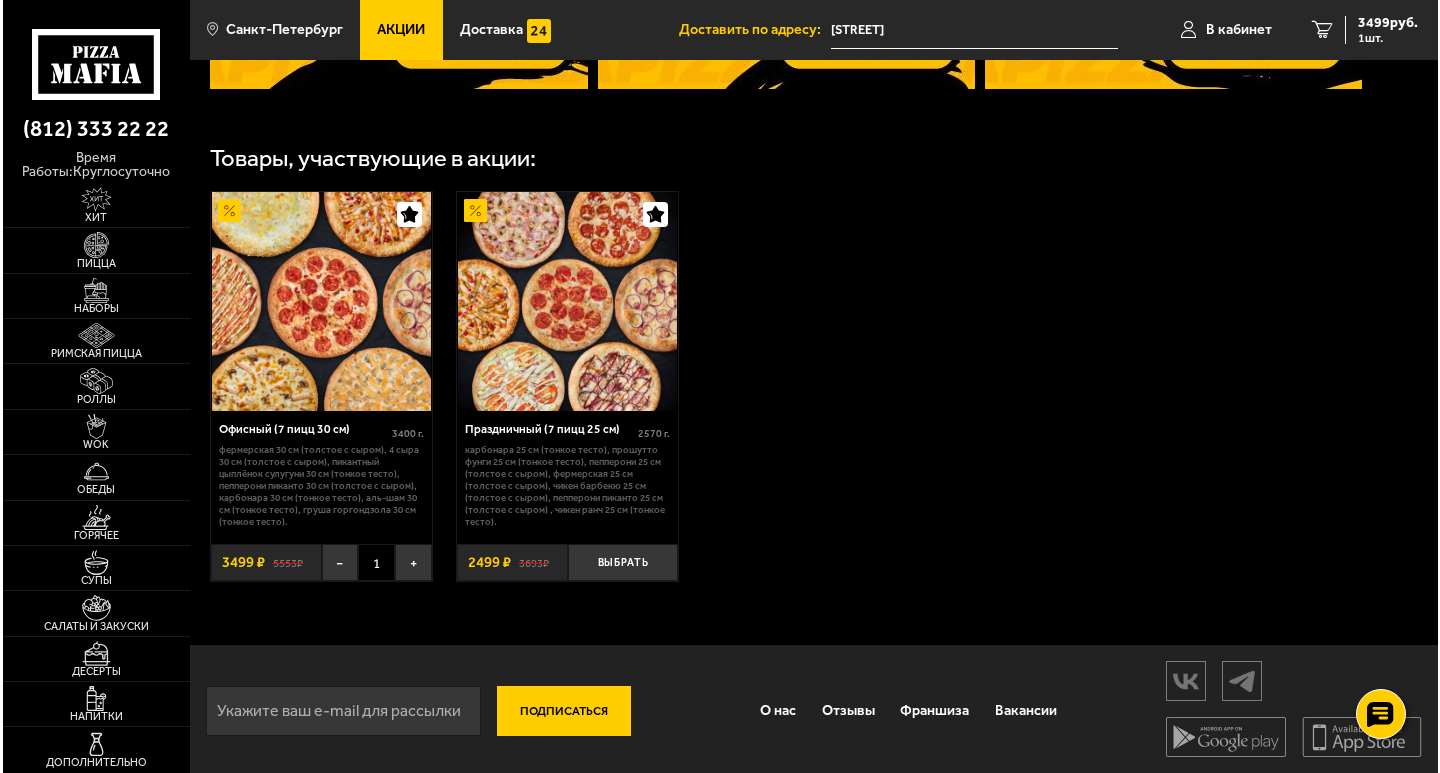 scroll, scrollTop: 1087, scrollLeft: 0, axis: vertical 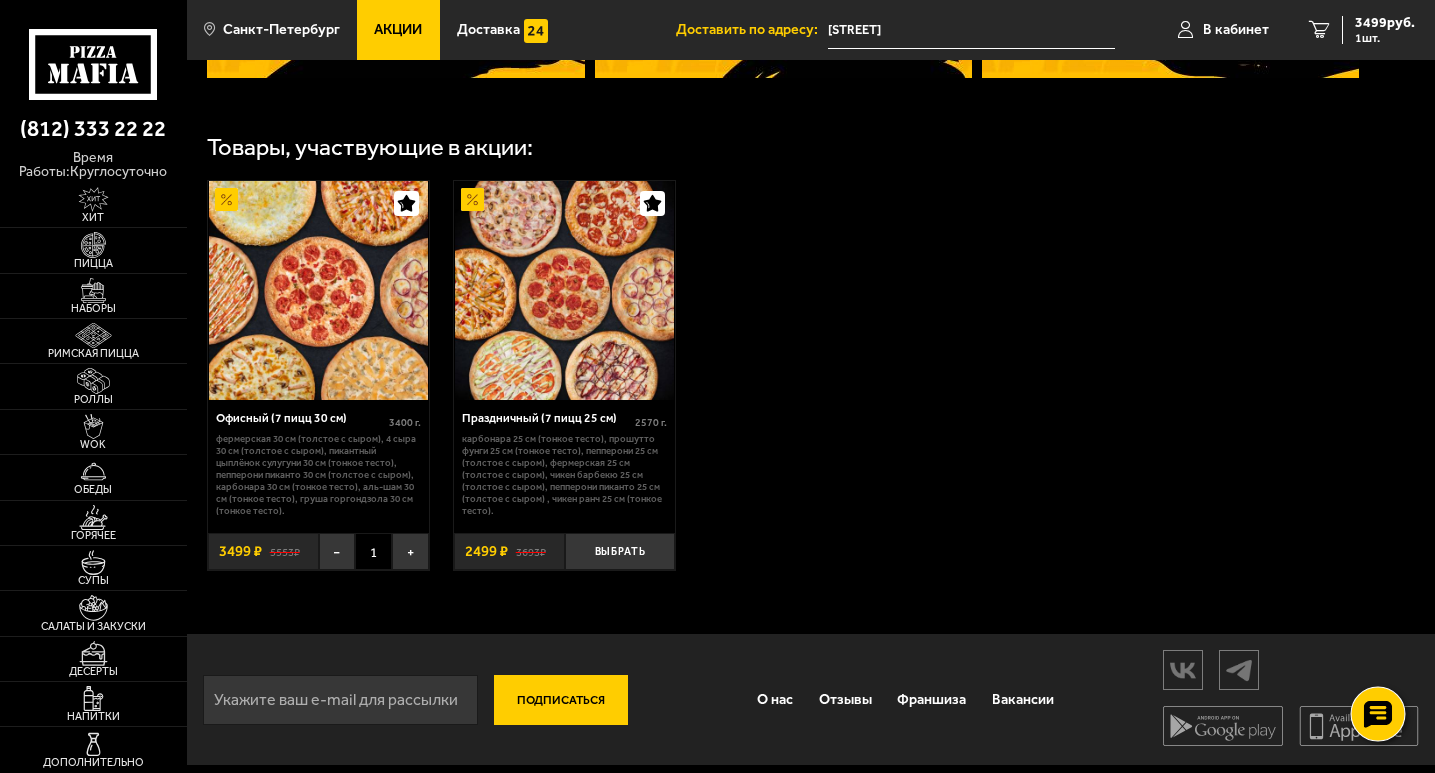 click 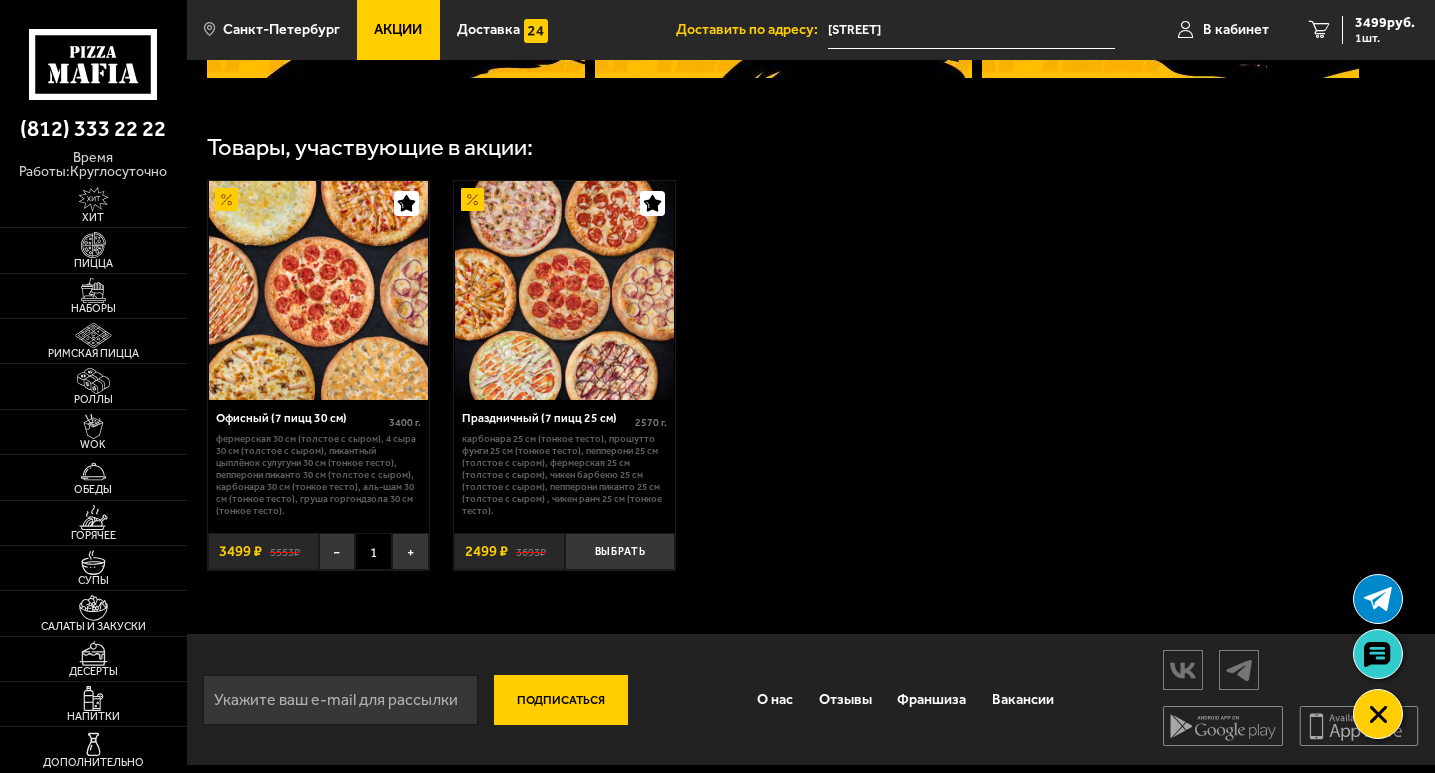 click on "Офисный (7 пицц 30 см) 3400   г . Фермерская 30 см (толстое с сыром), 4 сыра 30 см (толстое с сыром), Пикантный цыплёнок сулугуни 30 см (тонкое тесто), Пепперони Пиканто 30 см (толстое с сыром), Карбонара 30 см (тонкое тесто), Аль-Шам 30 см (тонкое тесто), Груша горгондзола 30 см (тонкое тесто). − 1 + 5553  ₽ 3499   ₽ Праздничный (7 пицц 25 см) 2570   г . Карбонара 25 см (тонкое тесто), Прошутто Фунги 25 см (тонкое тесто), Пепперони 25 см (толстое с сыром), Фермерская 25 см (толстое с сыром), Чикен Барбекю 25 см (толстое с сыром), Пепперони Пиканто 25 см (толстое с сыром) , Чикен Ранч 25 см (тонкое тесто). 3693  ₽" at bounding box center [811, 375] 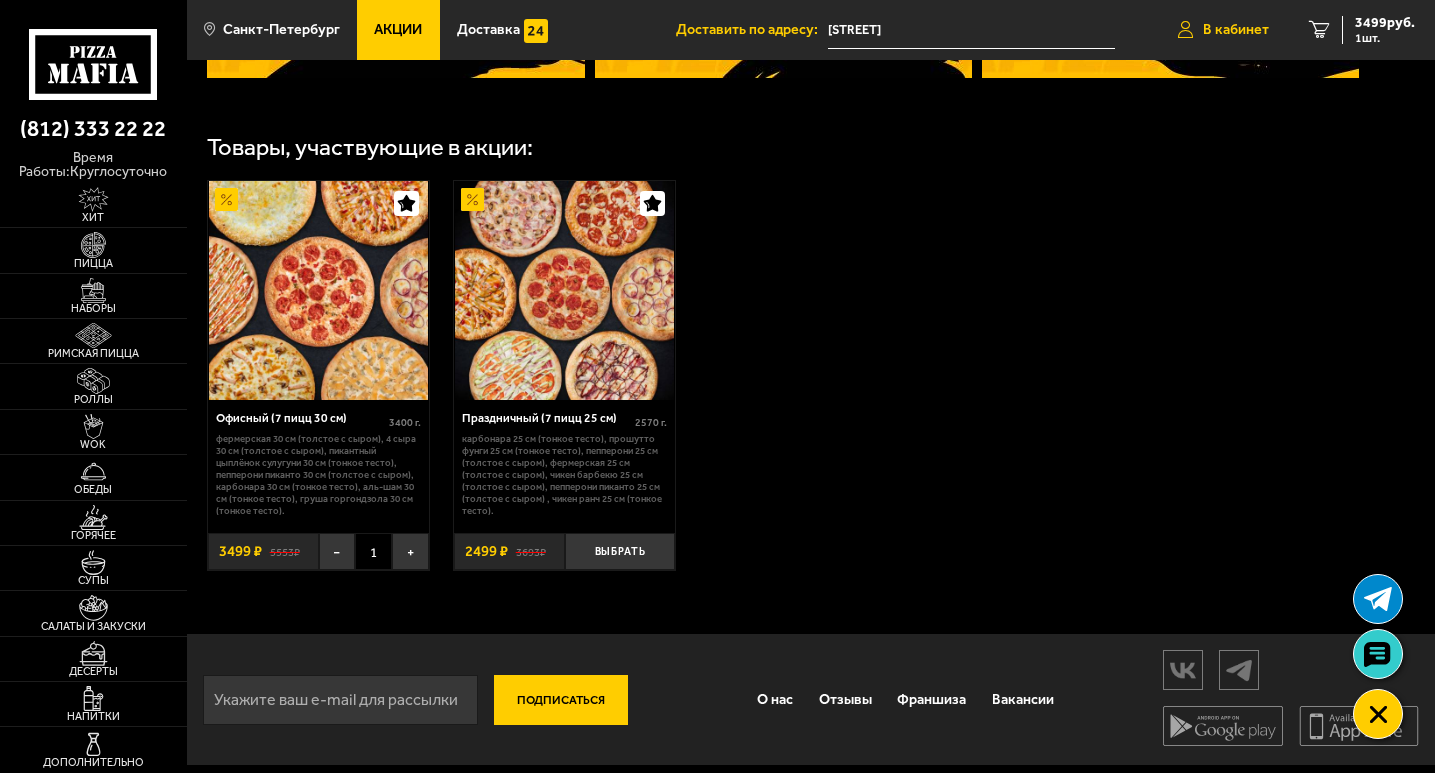 click on "В кабинет" at bounding box center (1236, 30) 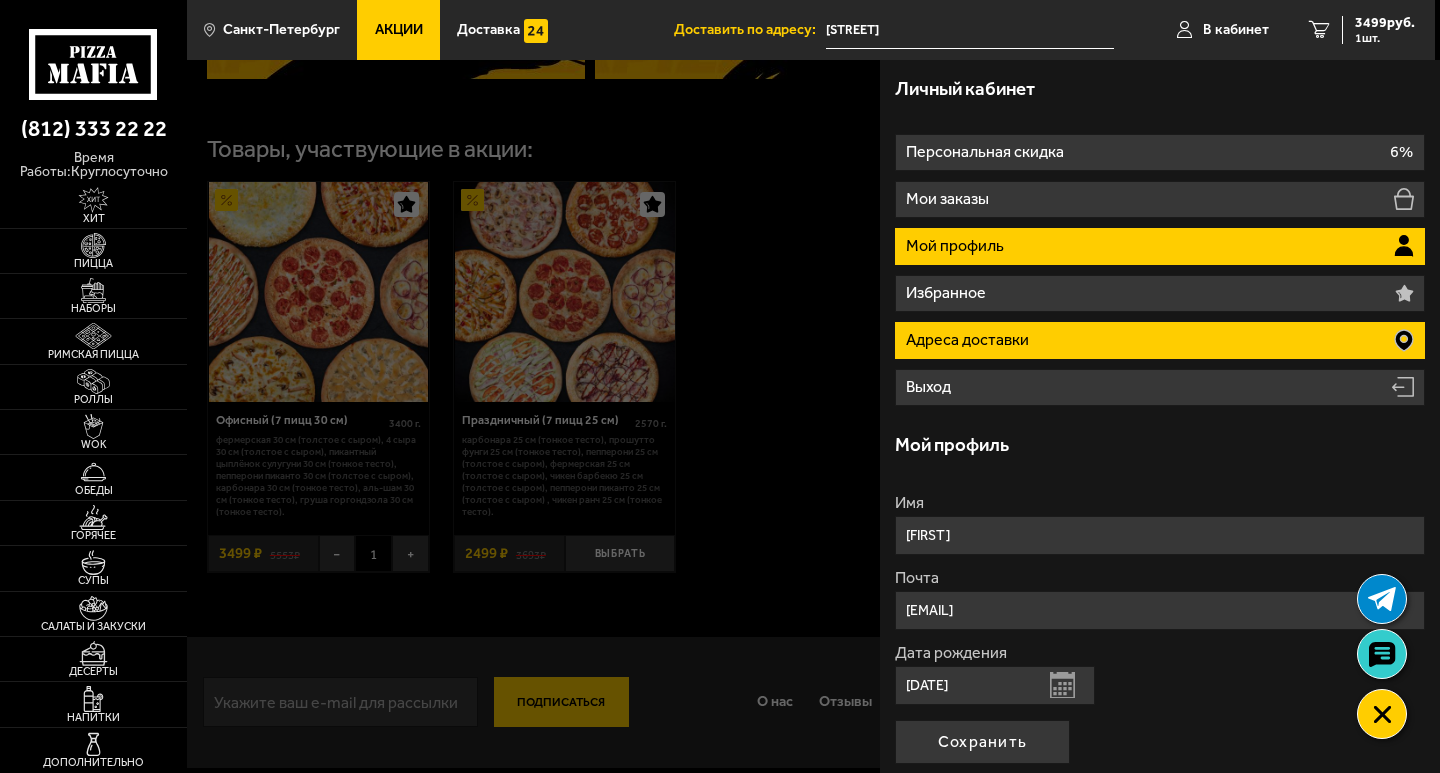 click on "Адреса доставки" at bounding box center [969, 340] 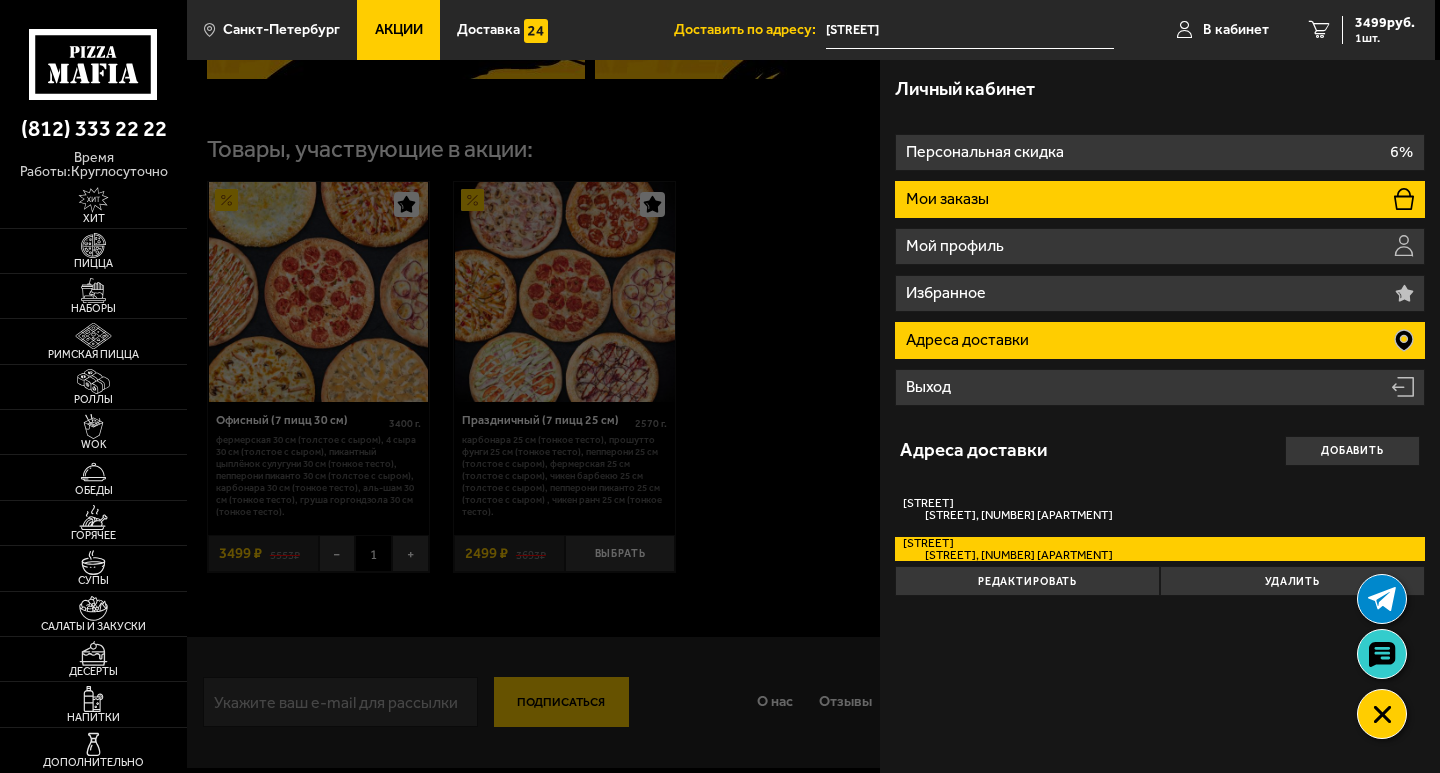 click on "Мои заказы" at bounding box center [1160, 199] 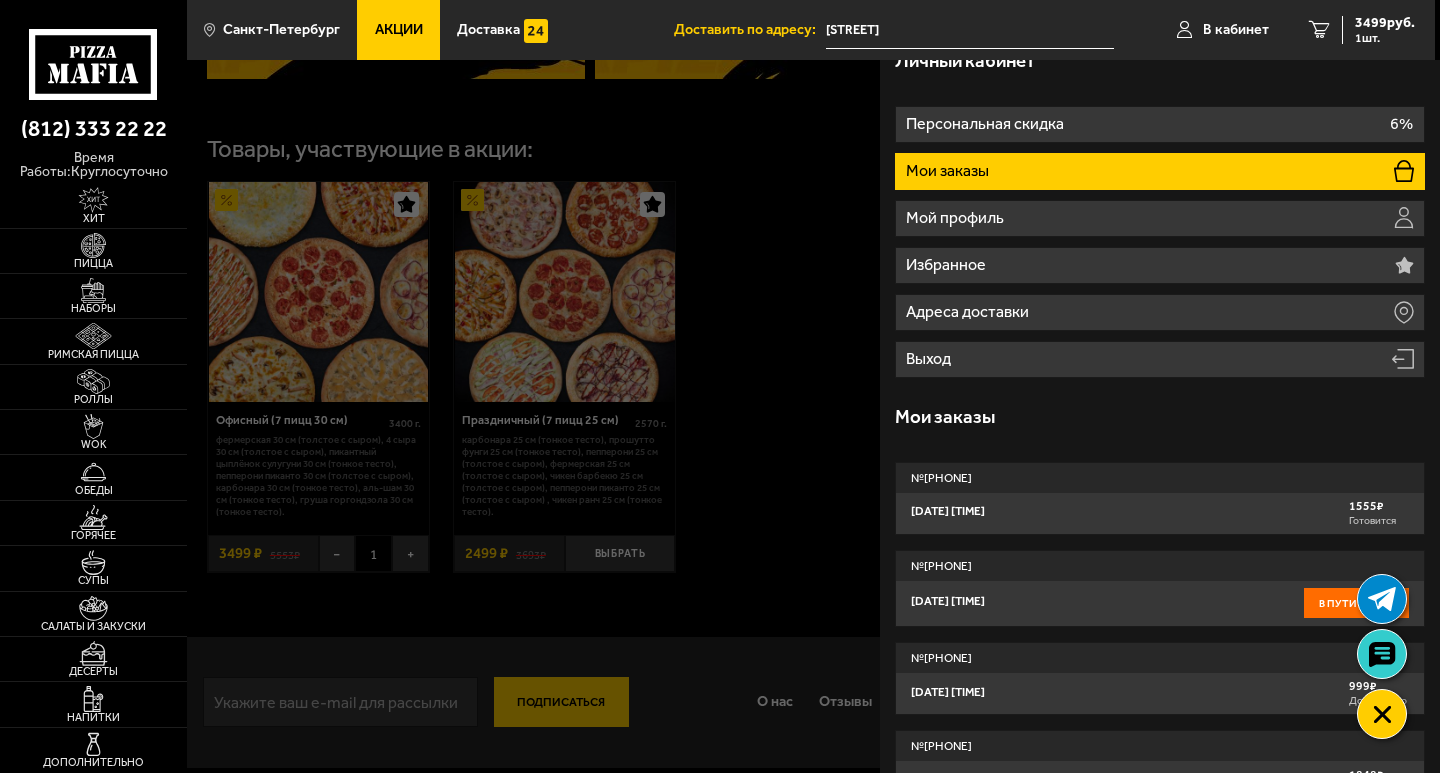 scroll, scrollTop: 0, scrollLeft: 0, axis: both 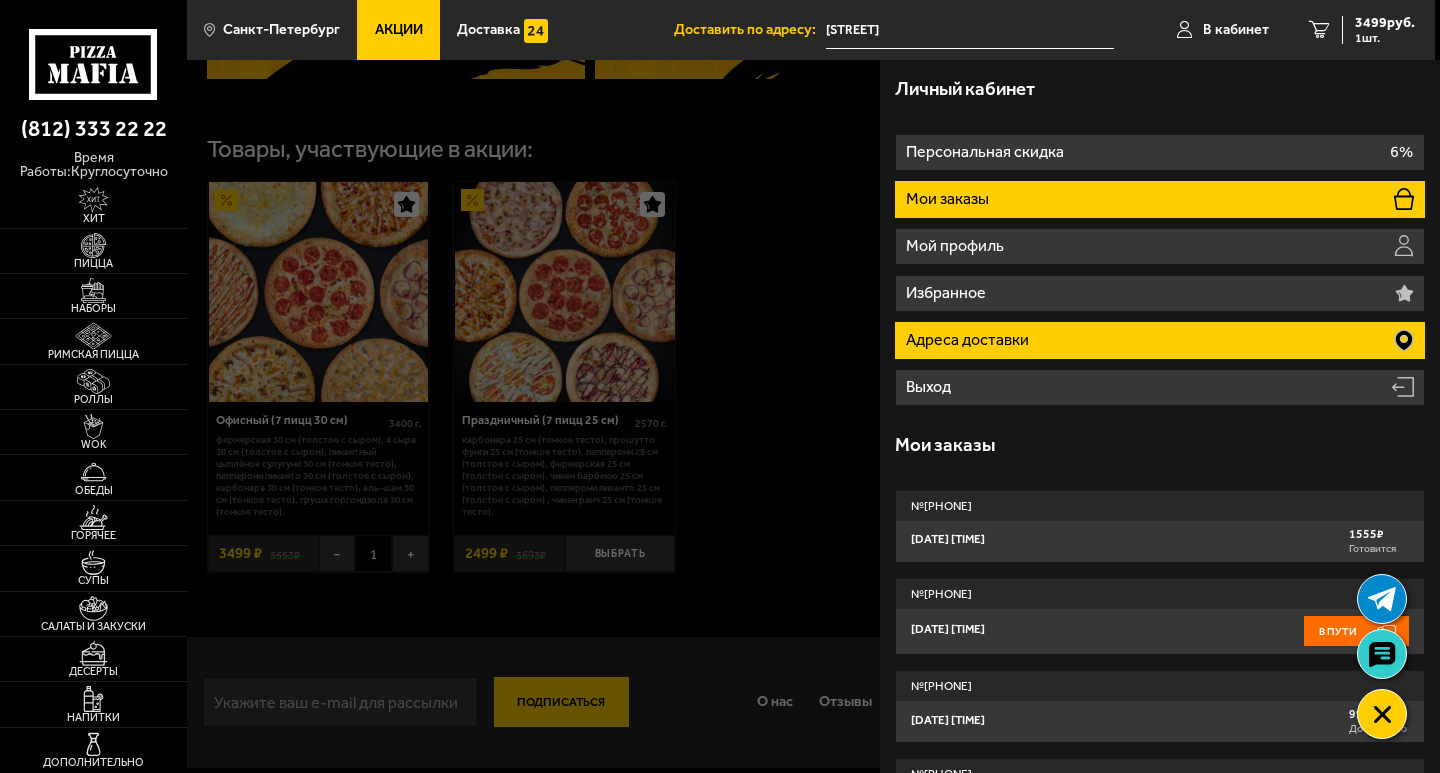 click on "Адреса доставки" at bounding box center (1160, 340) 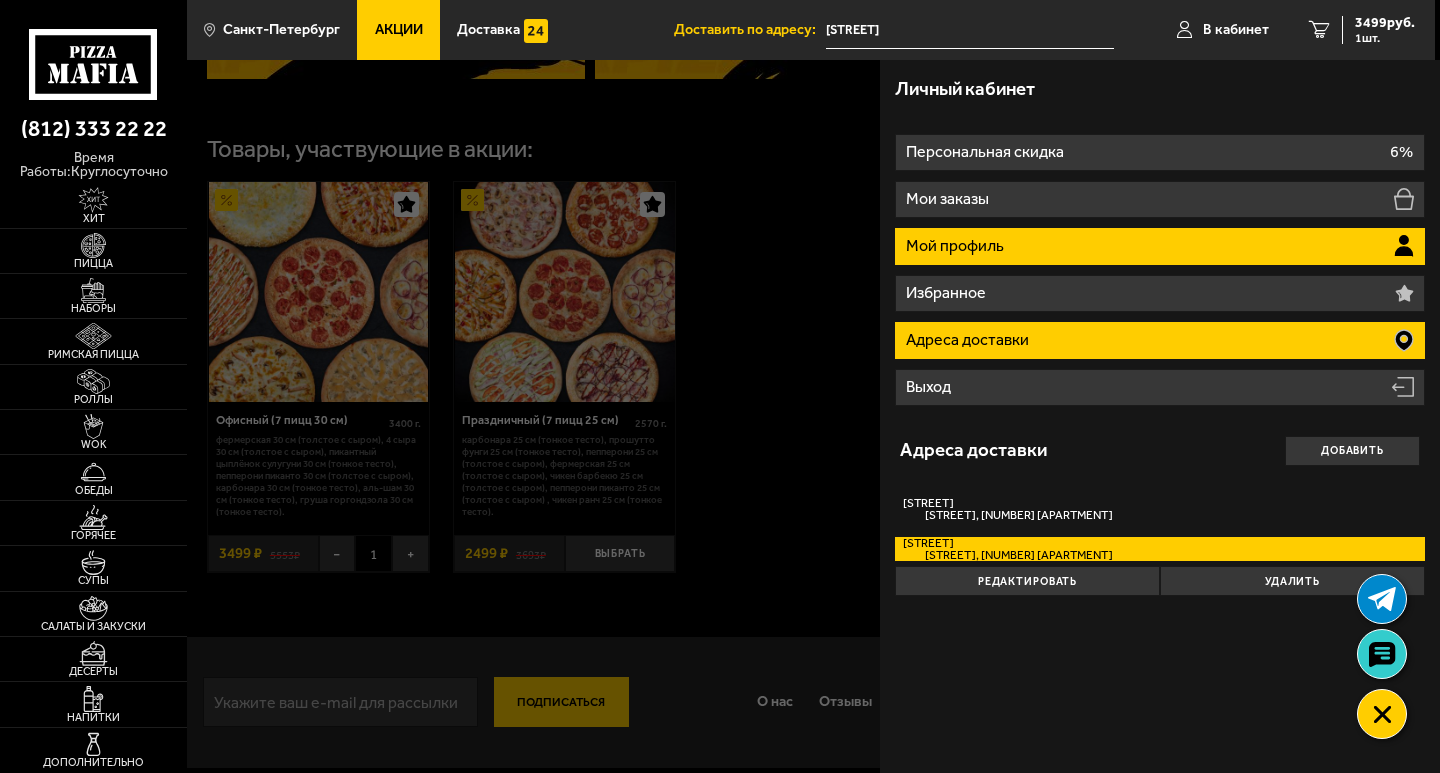 click on "Мой профиль" at bounding box center [1160, 246] 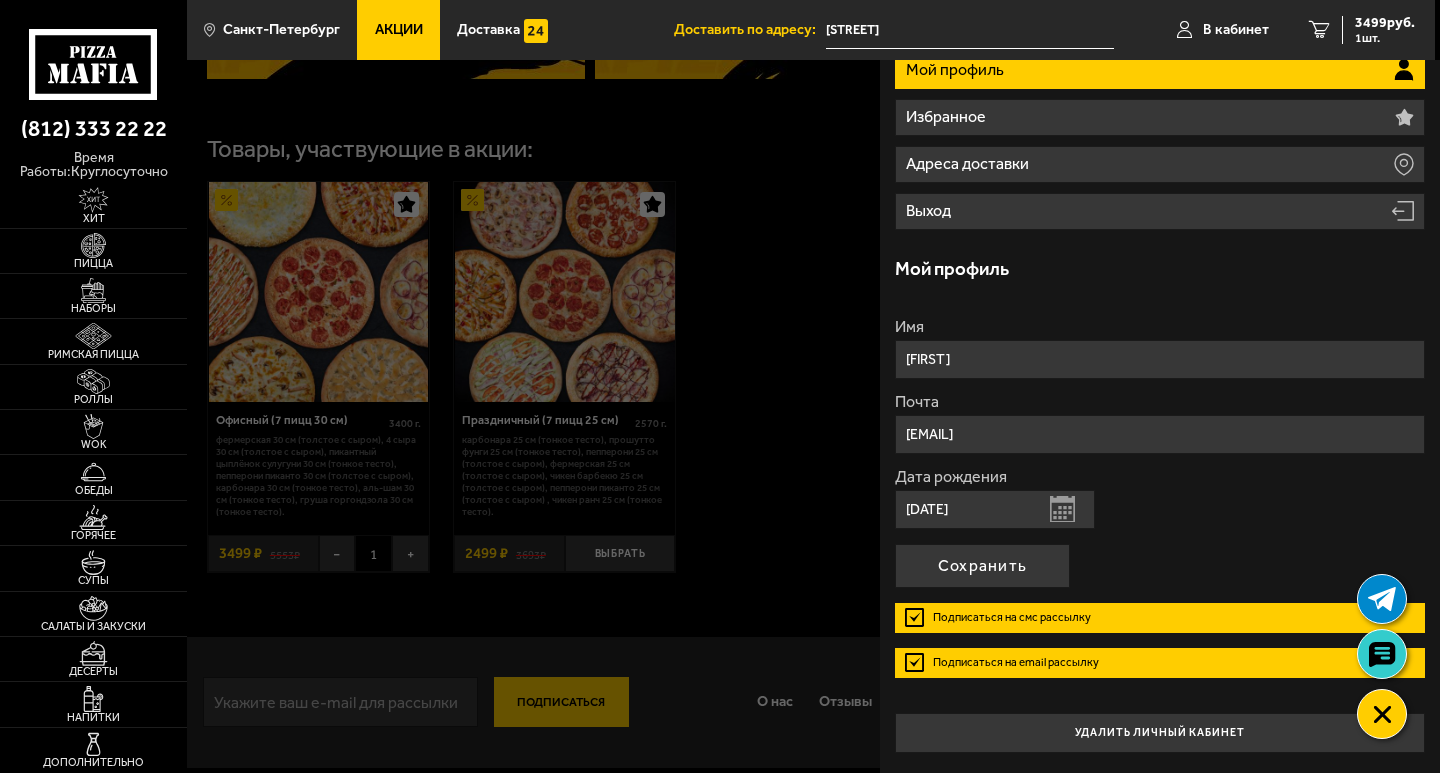 scroll, scrollTop: 76, scrollLeft: 0, axis: vertical 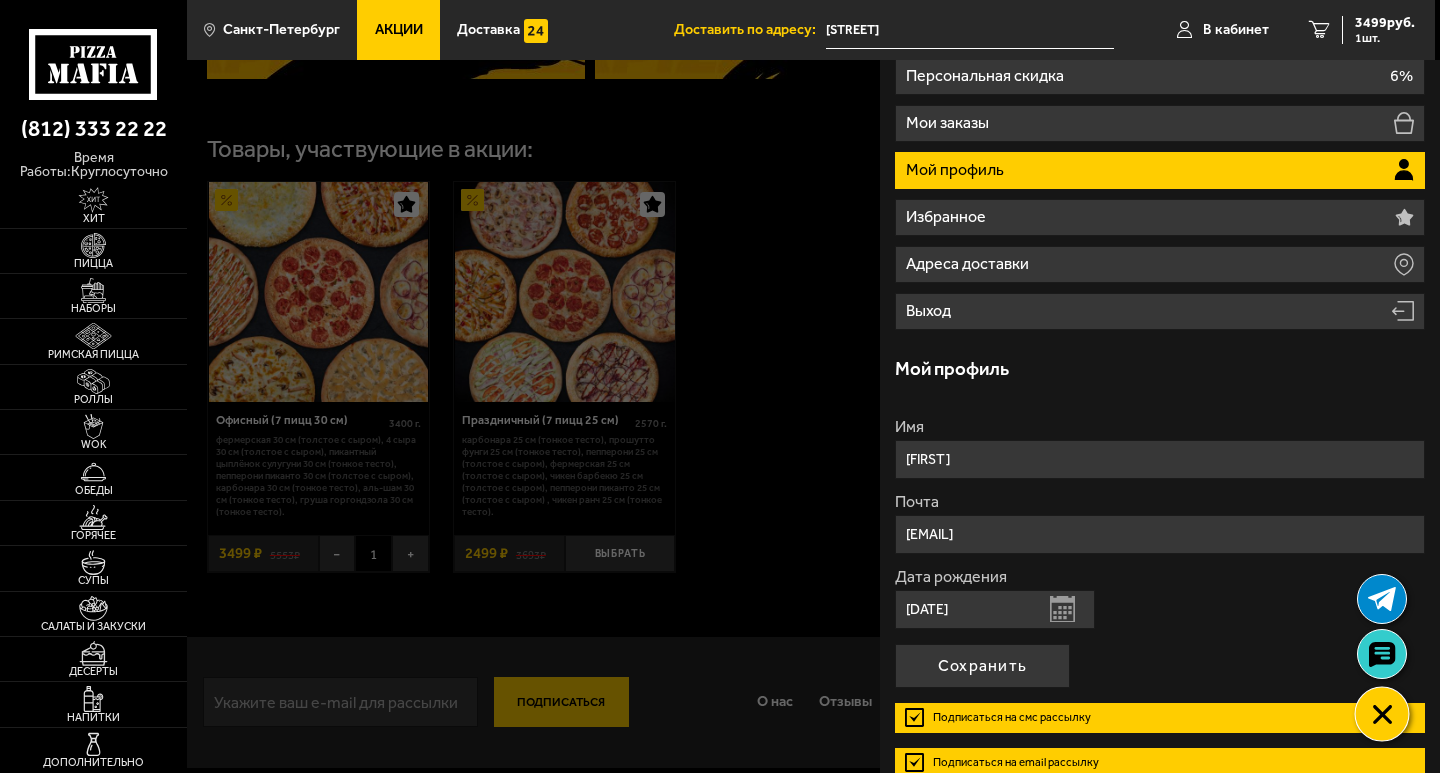 click at bounding box center (1382, 714) 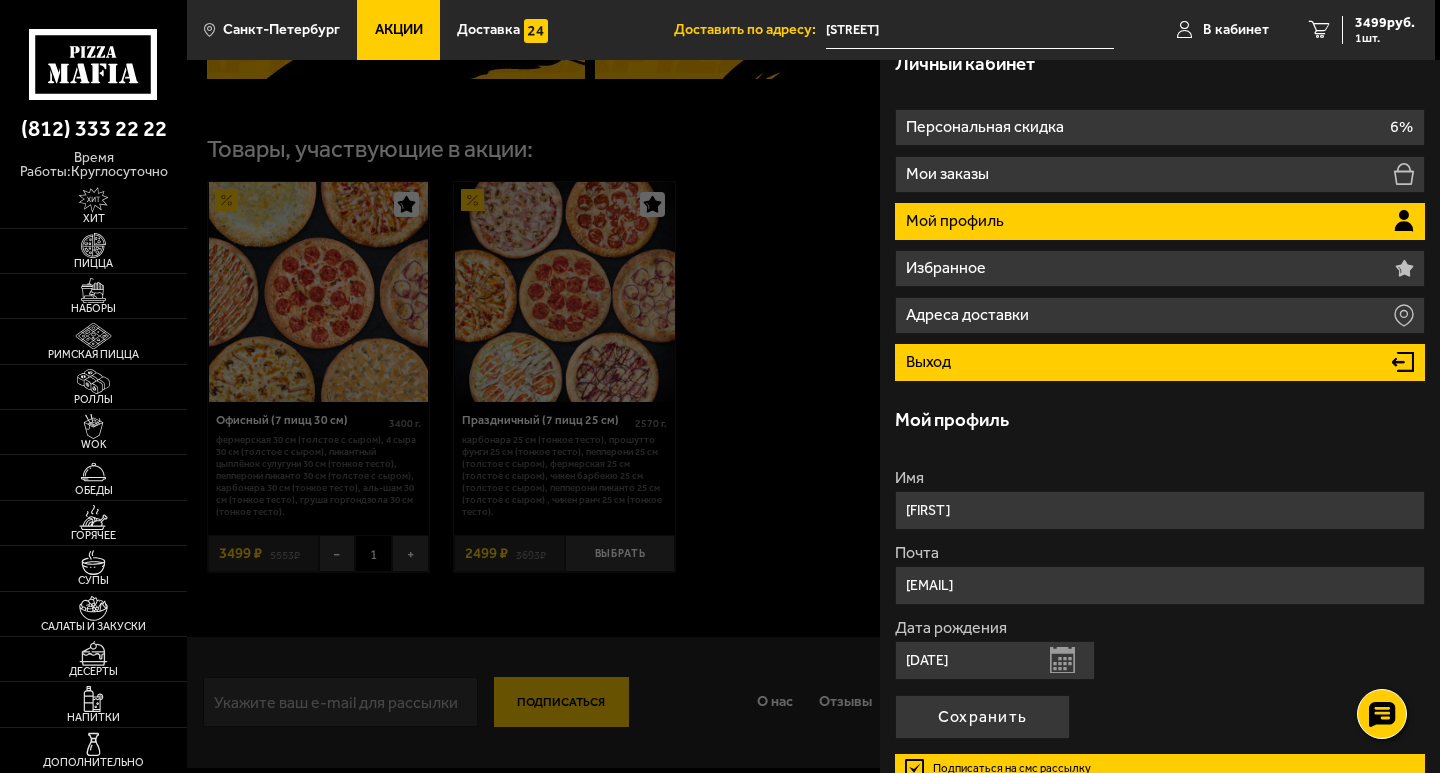 scroll, scrollTop: 0, scrollLeft: 0, axis: both 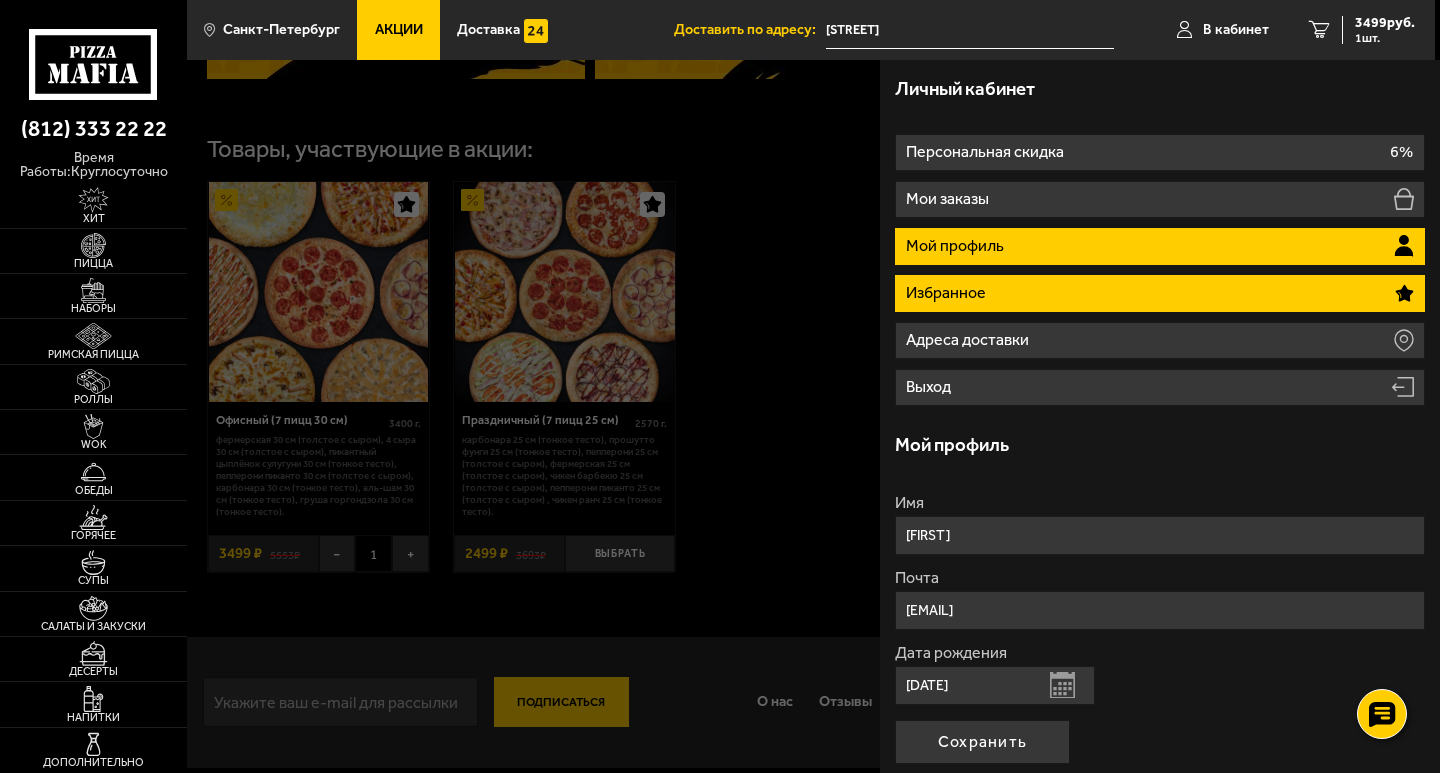 click on "Избранное" at bounding box center (1160, 293) 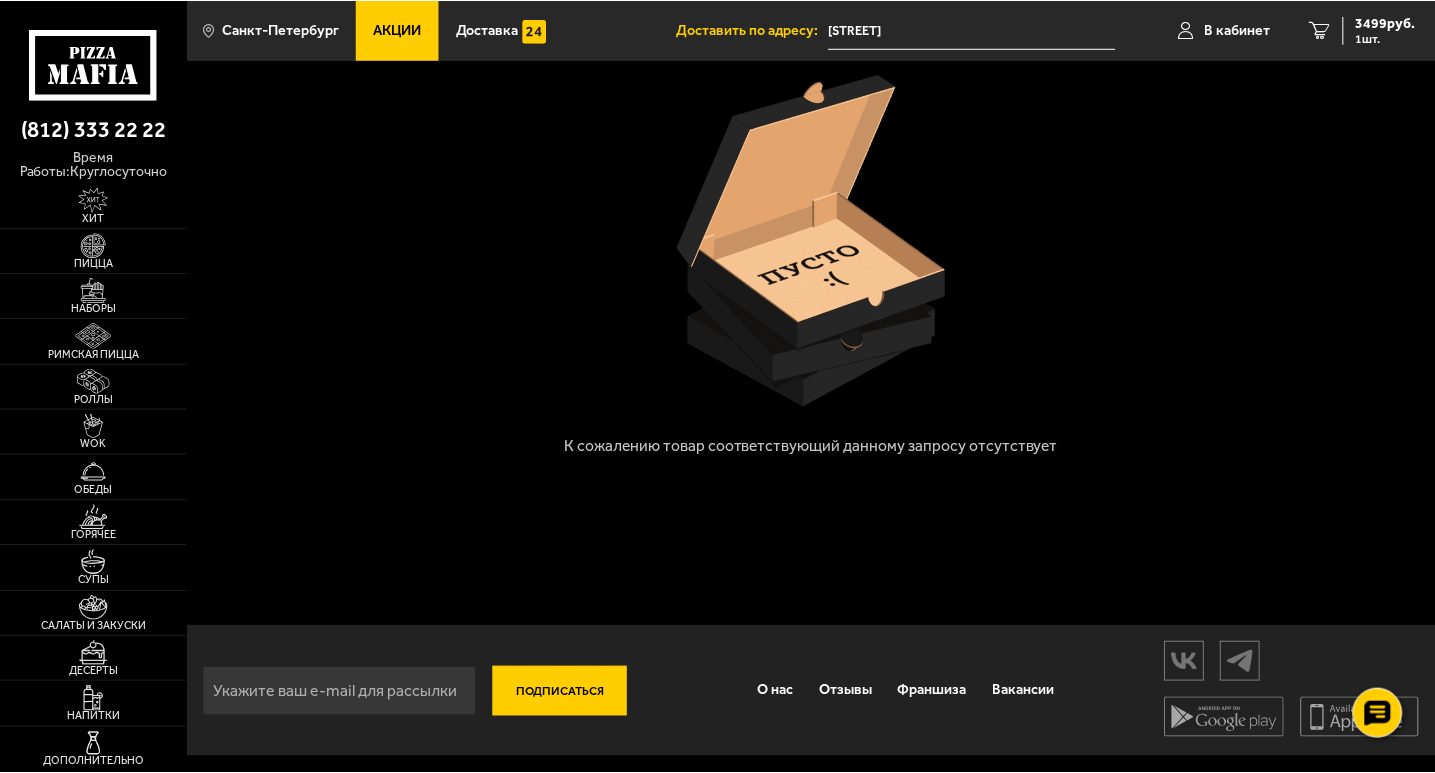 scroll, scrollTop: 0, scrollLeft: 0, axis: both 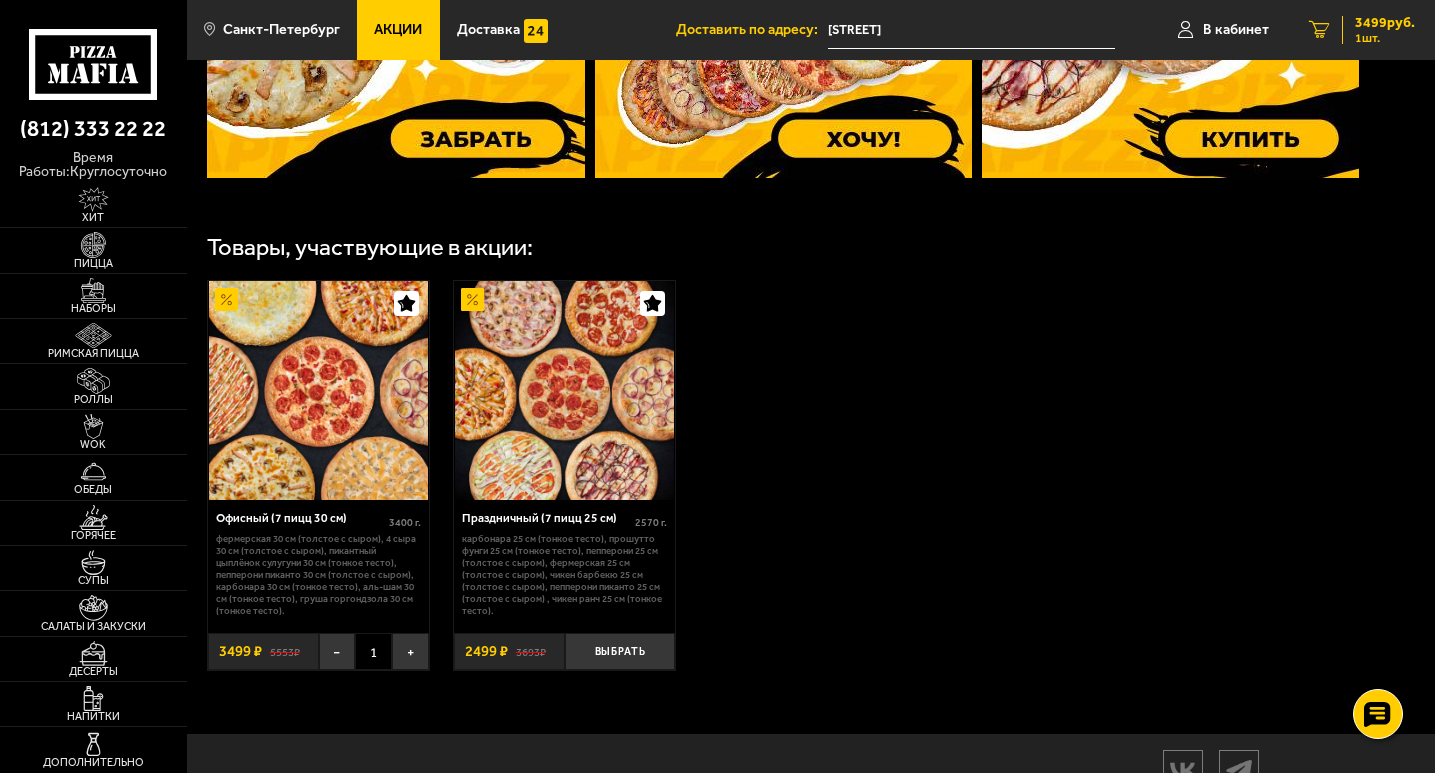 click on "1" at bounding box center (1319, 29) 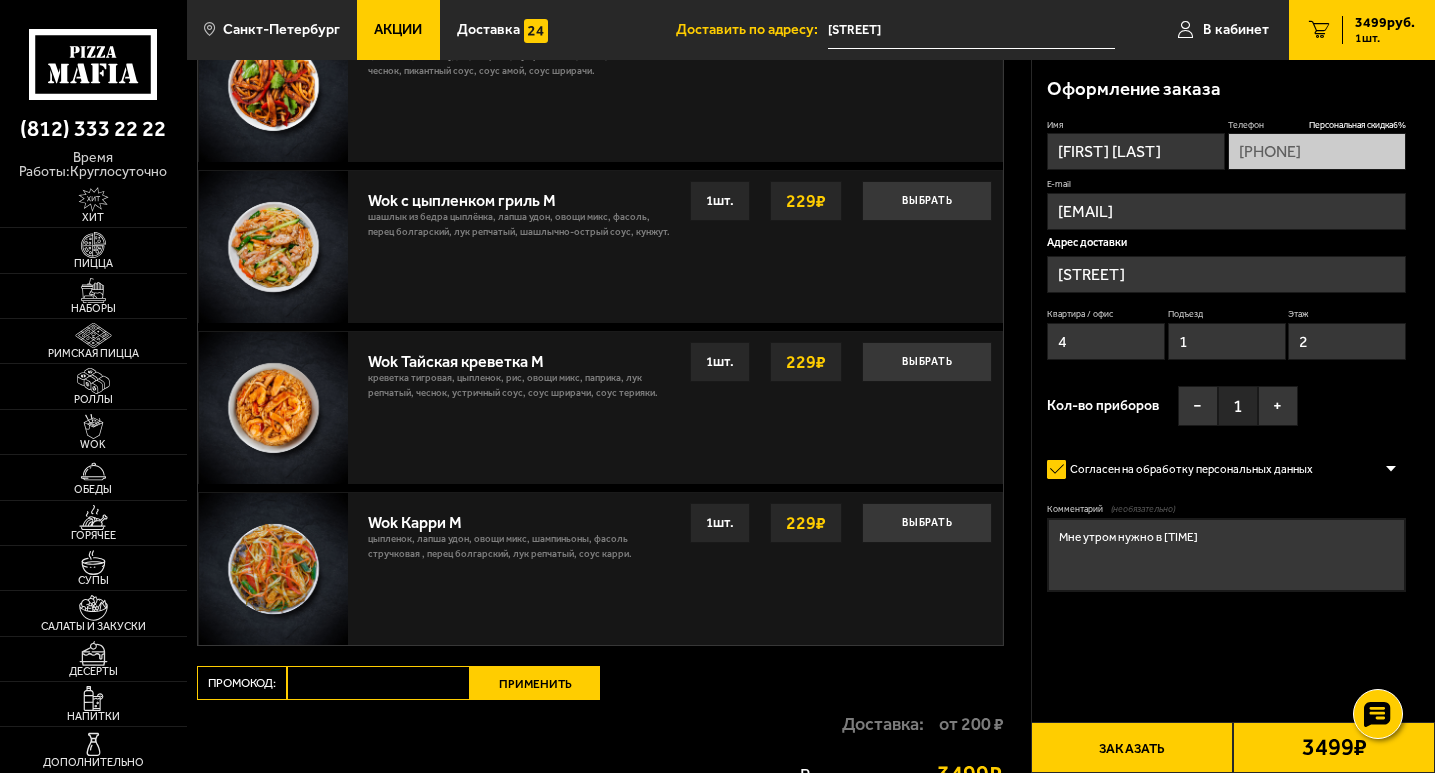 scroll, scrollTop: 0, scrollLeft: 0, axis: both 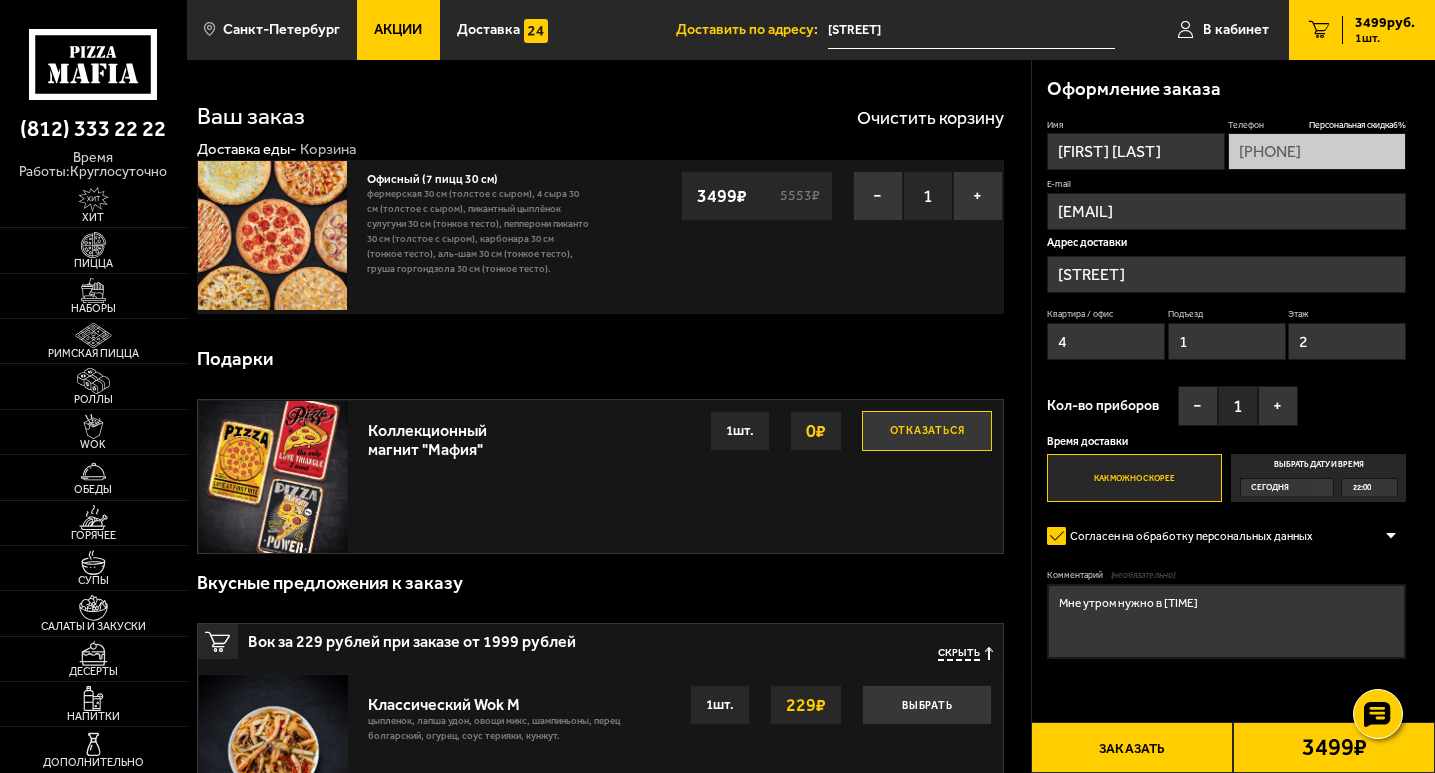 click on "Сегодня" at bounding box center (1280, 487) 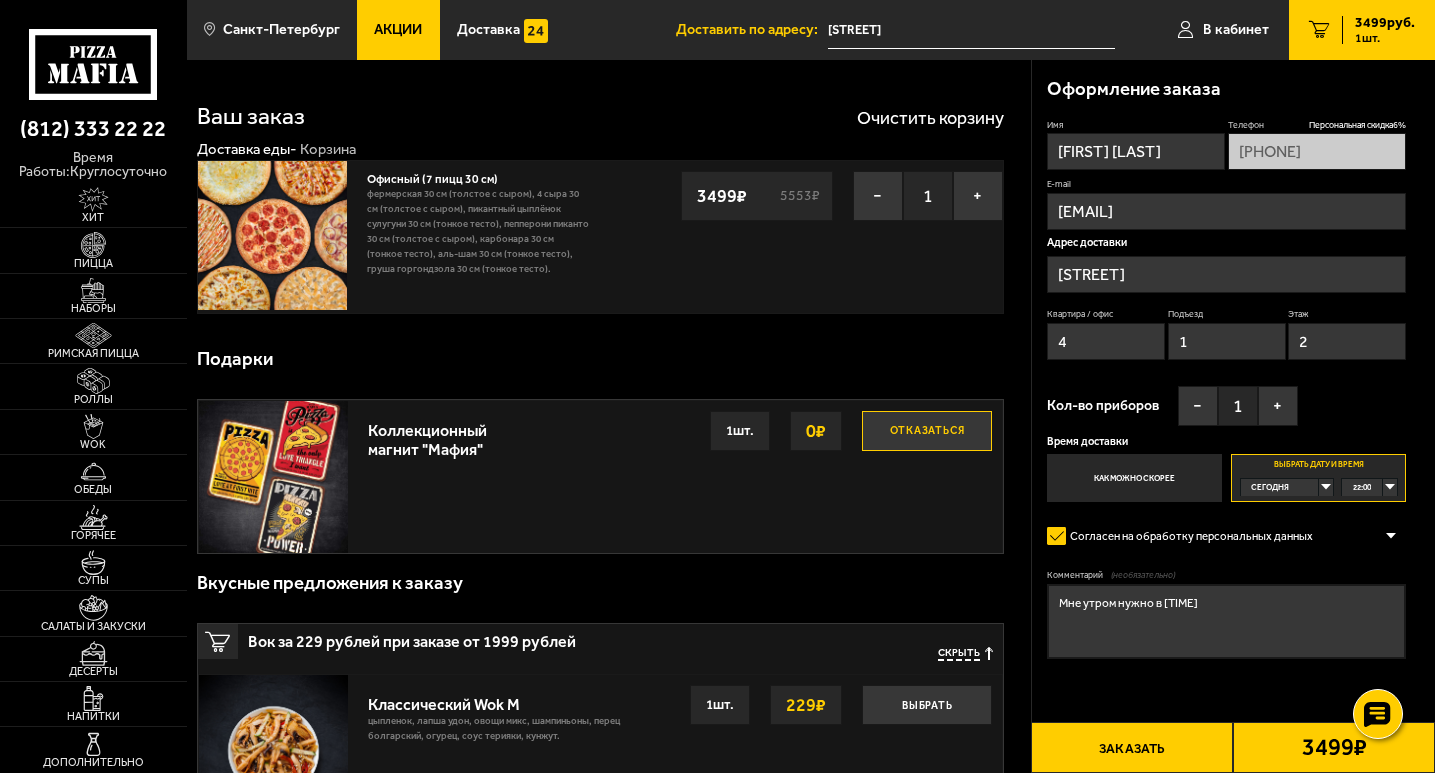 click on "Сегодня" at bounding box center (1280, 487) 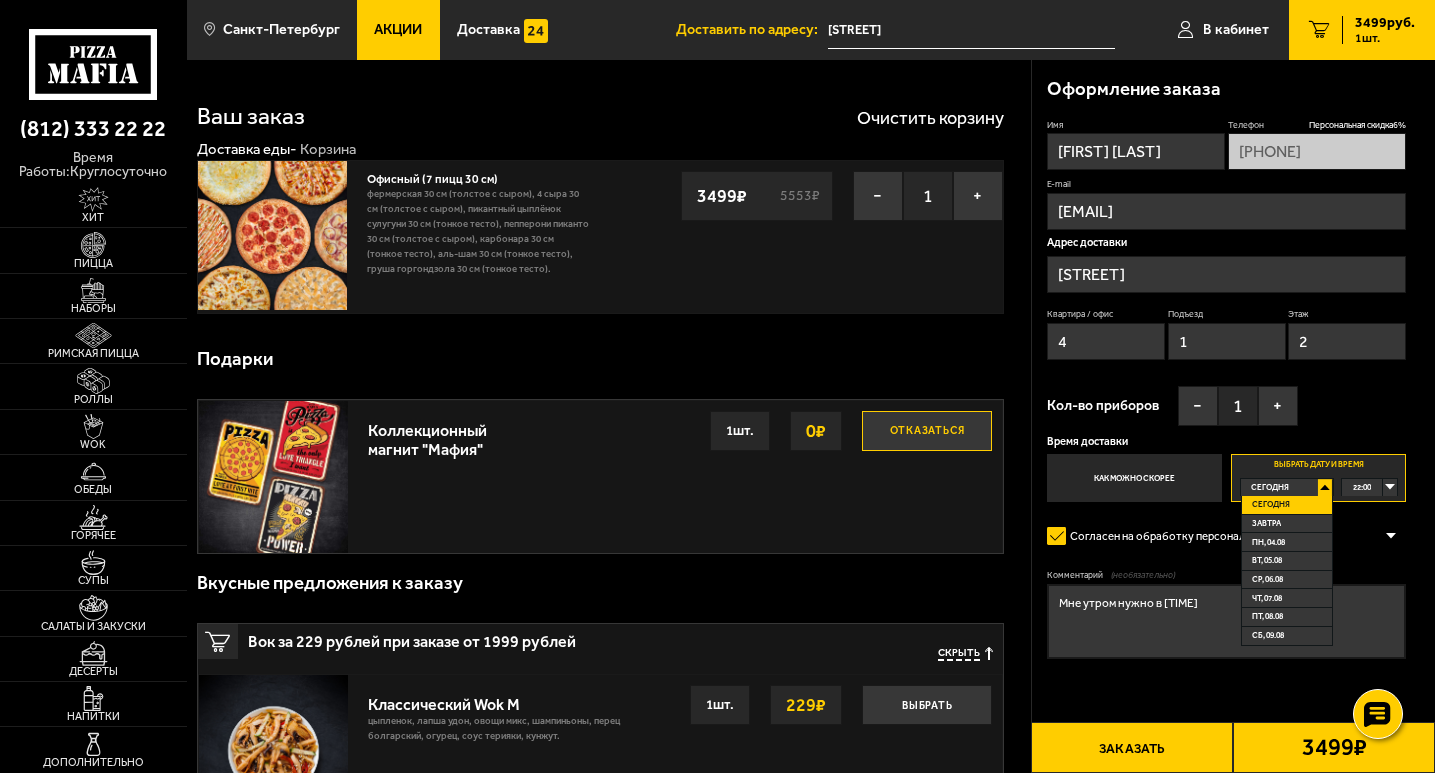 click on "Завтра" at bounding box center (1287, 524) 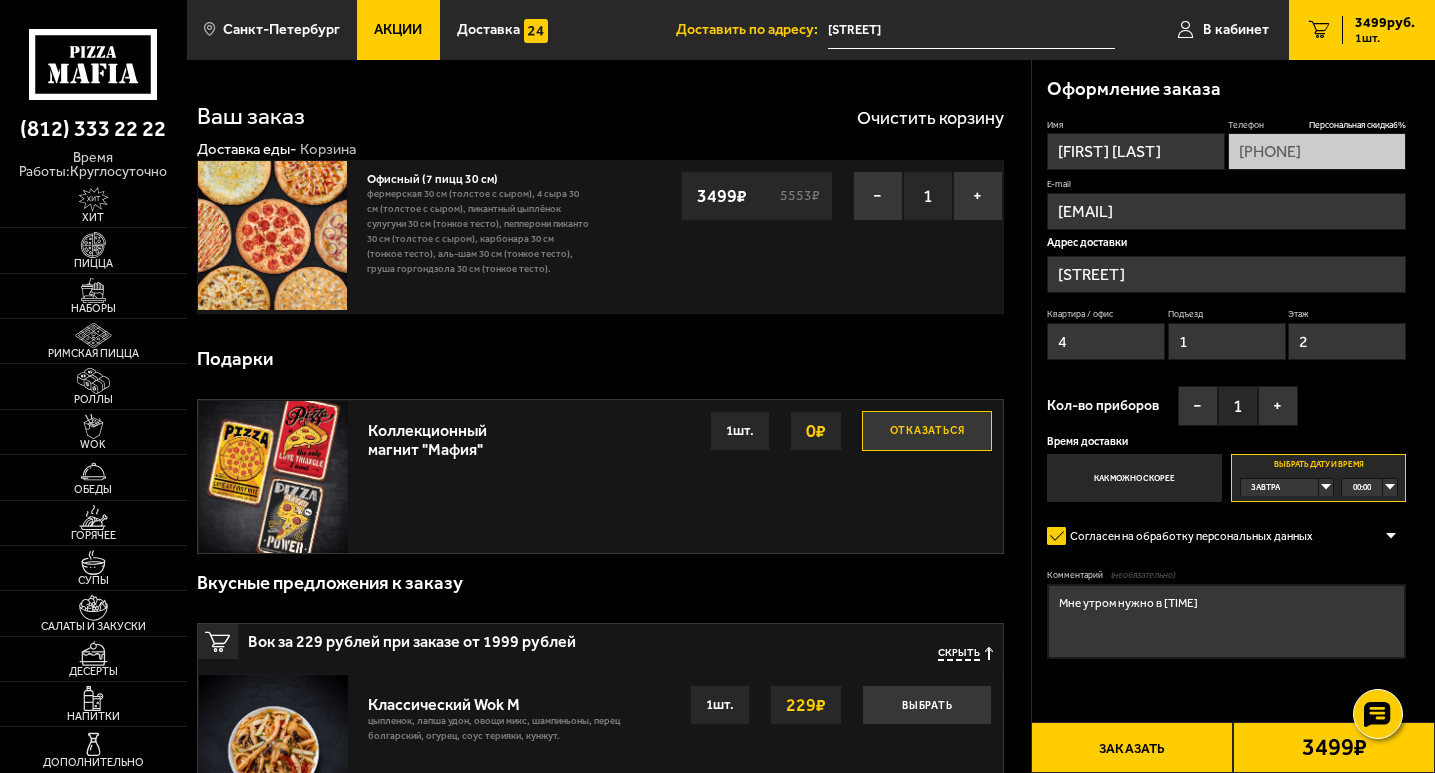 click on "00:00" at bounding box center (1369, 487) 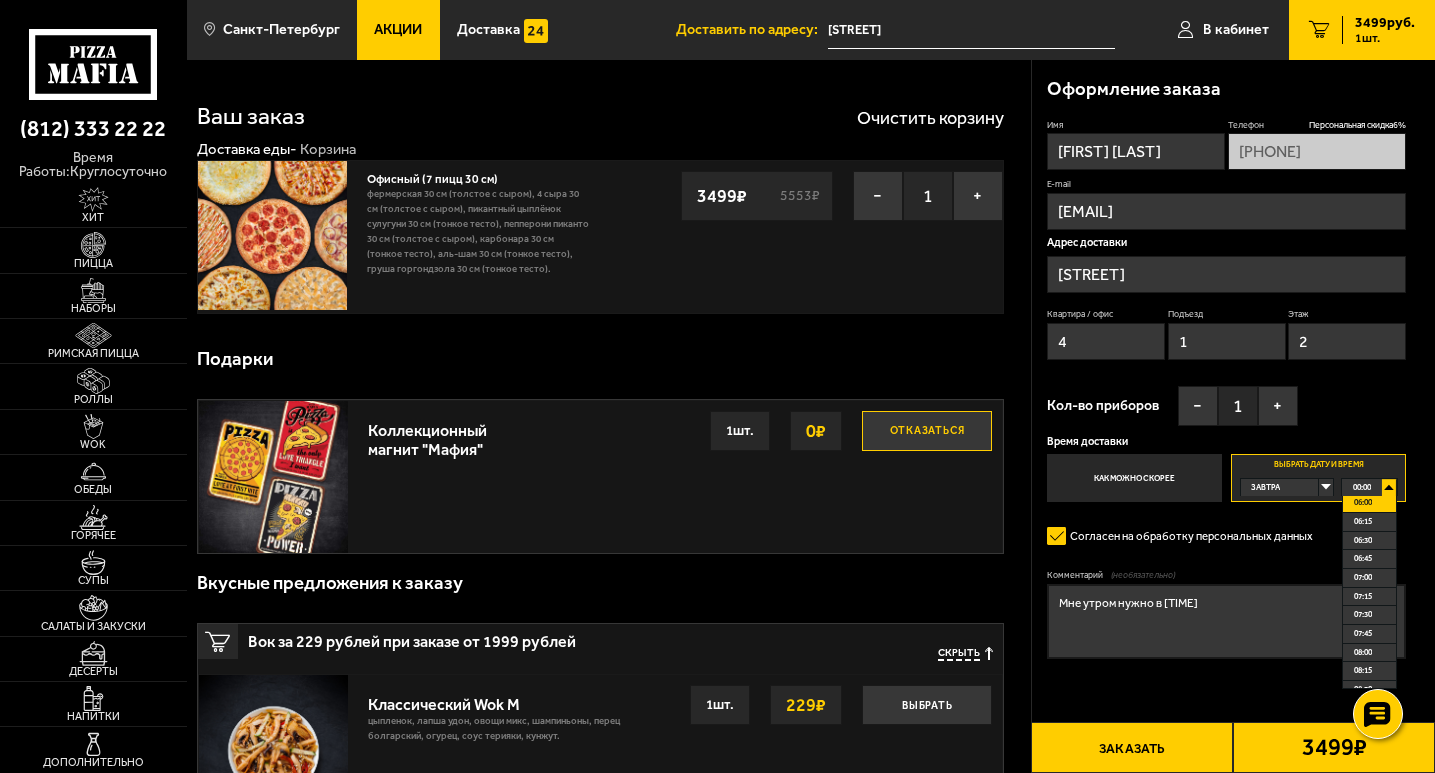 scroll, scrollTop: 400, scrollLeft: 0, axis: vertical 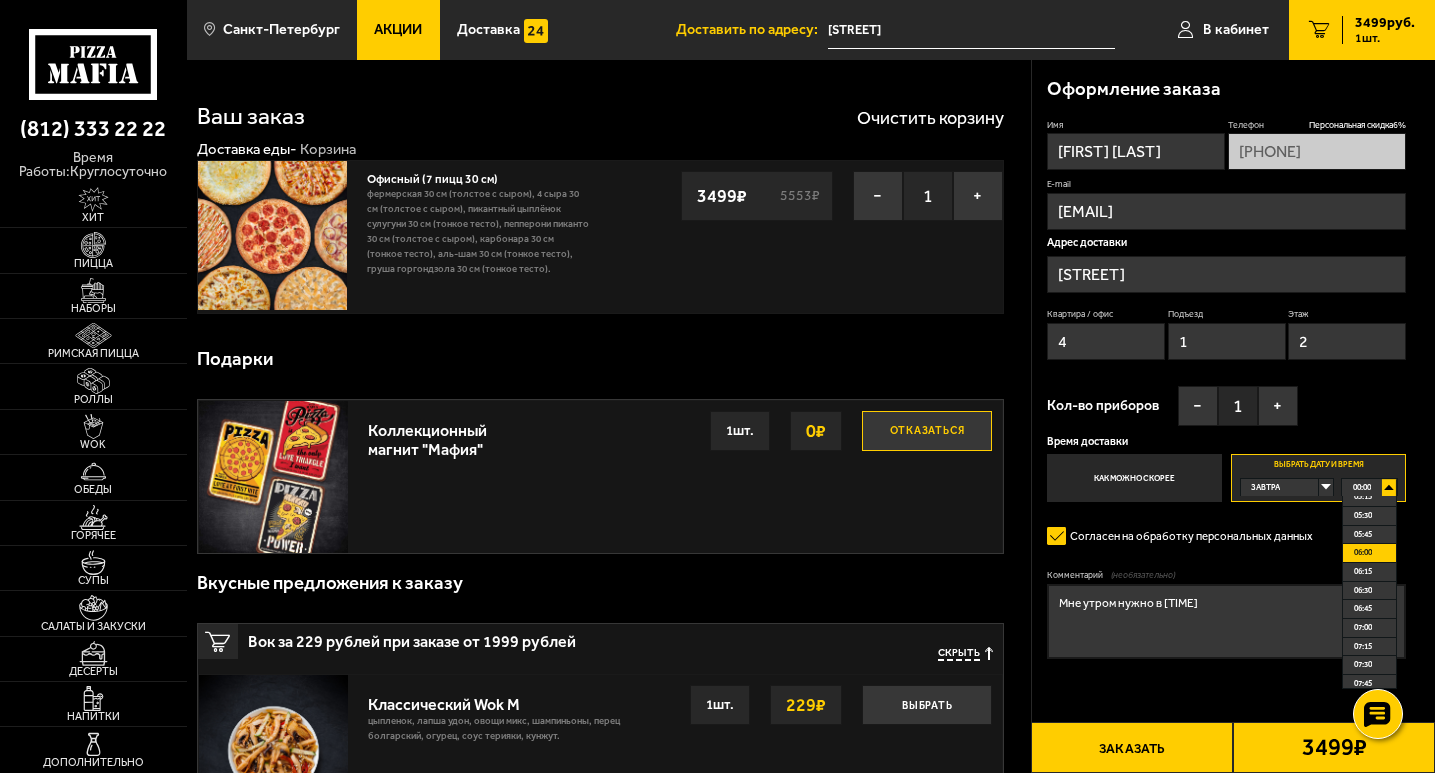 click on "06:00" at bounding box center [1363, 552] 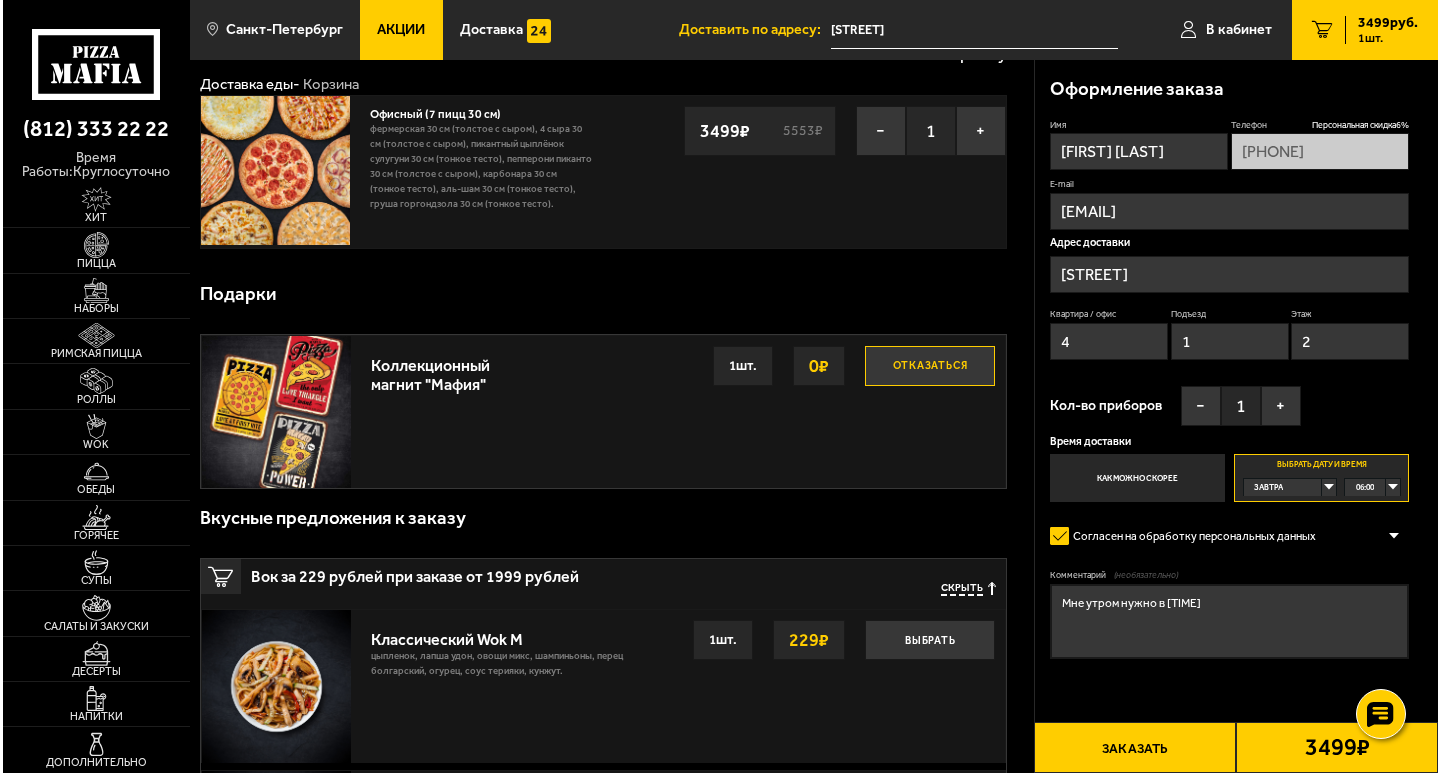 scroll, scrollTop: 100, scrollLeft: 0, axis: vertical 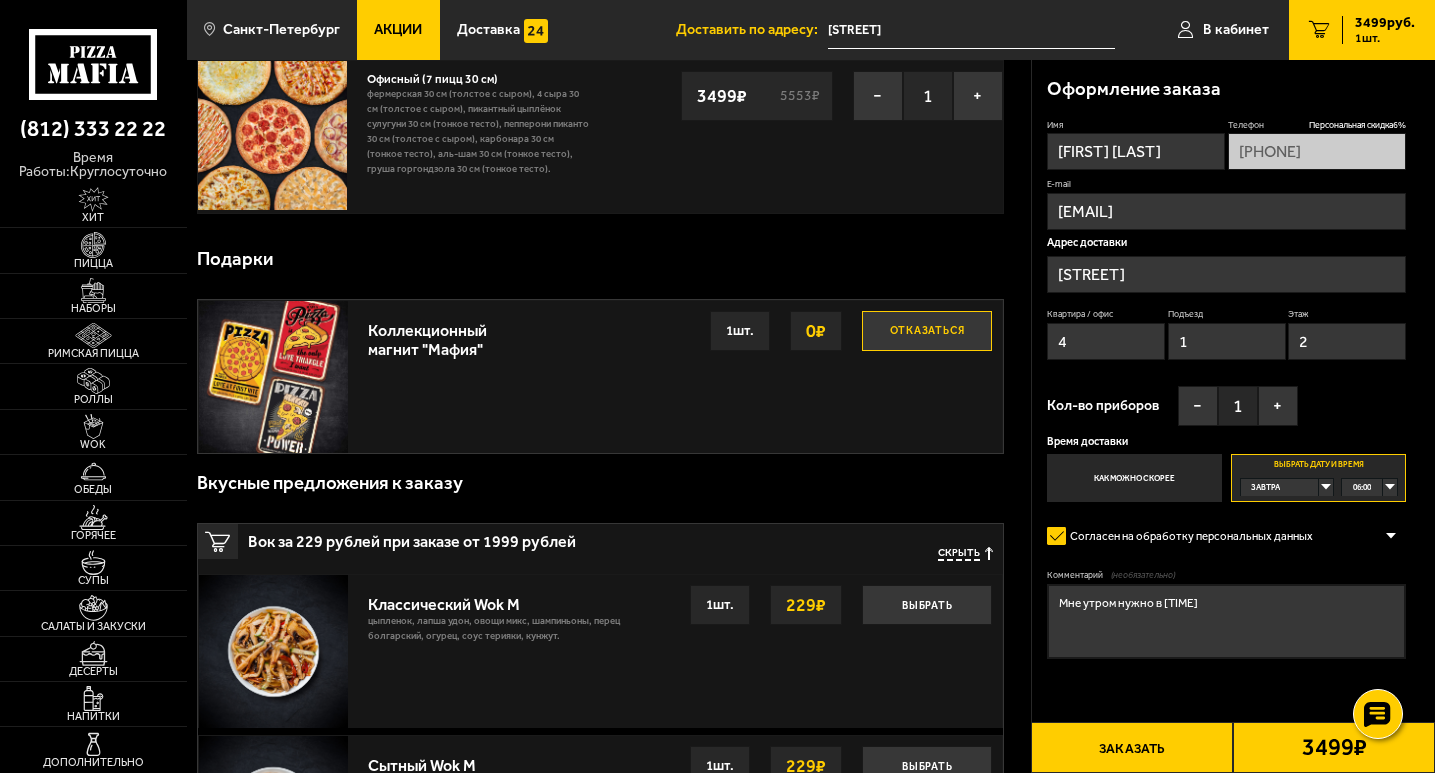 click on "Заказать" at bounding box center (1132, 747) 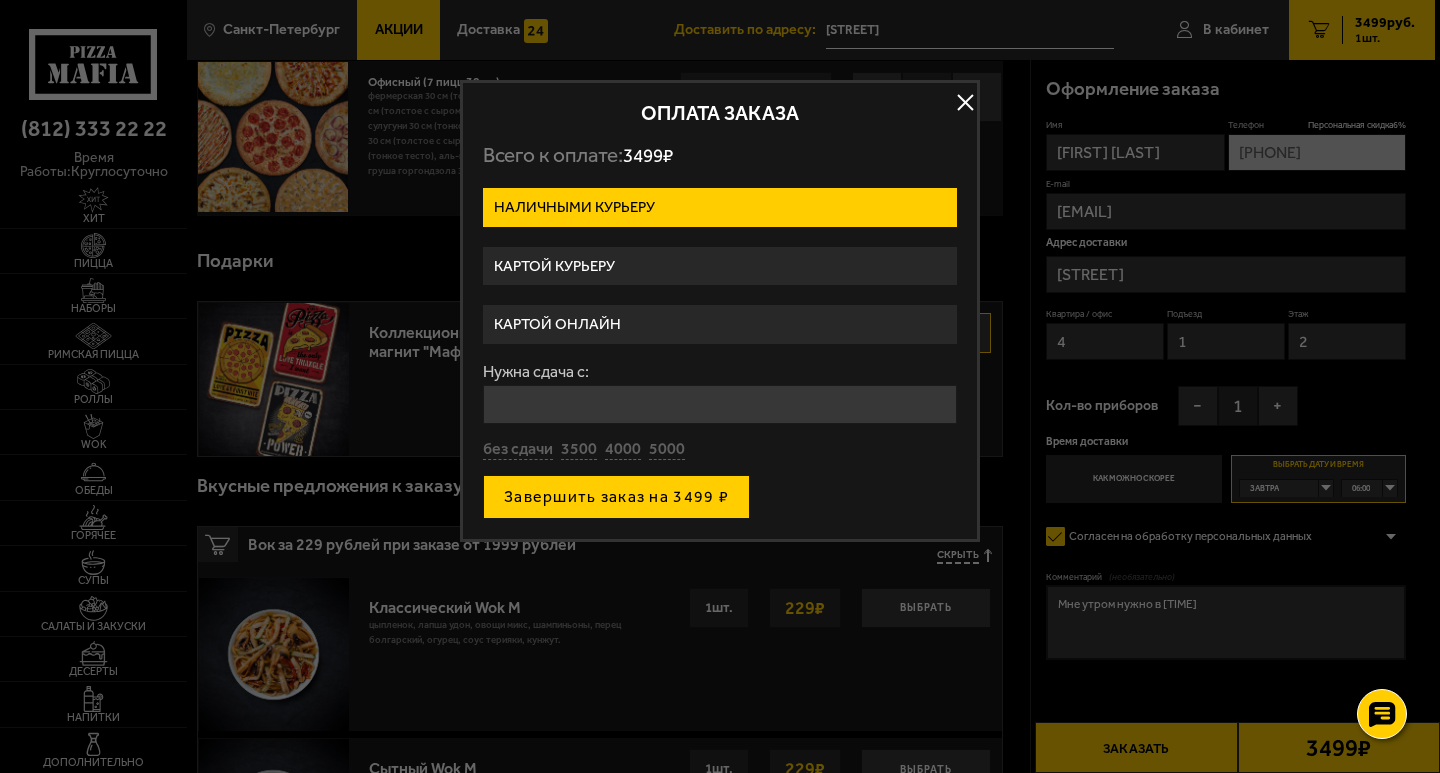 click on "Завершить заказ на 3499 ₽" at bounding box center (616, 497) 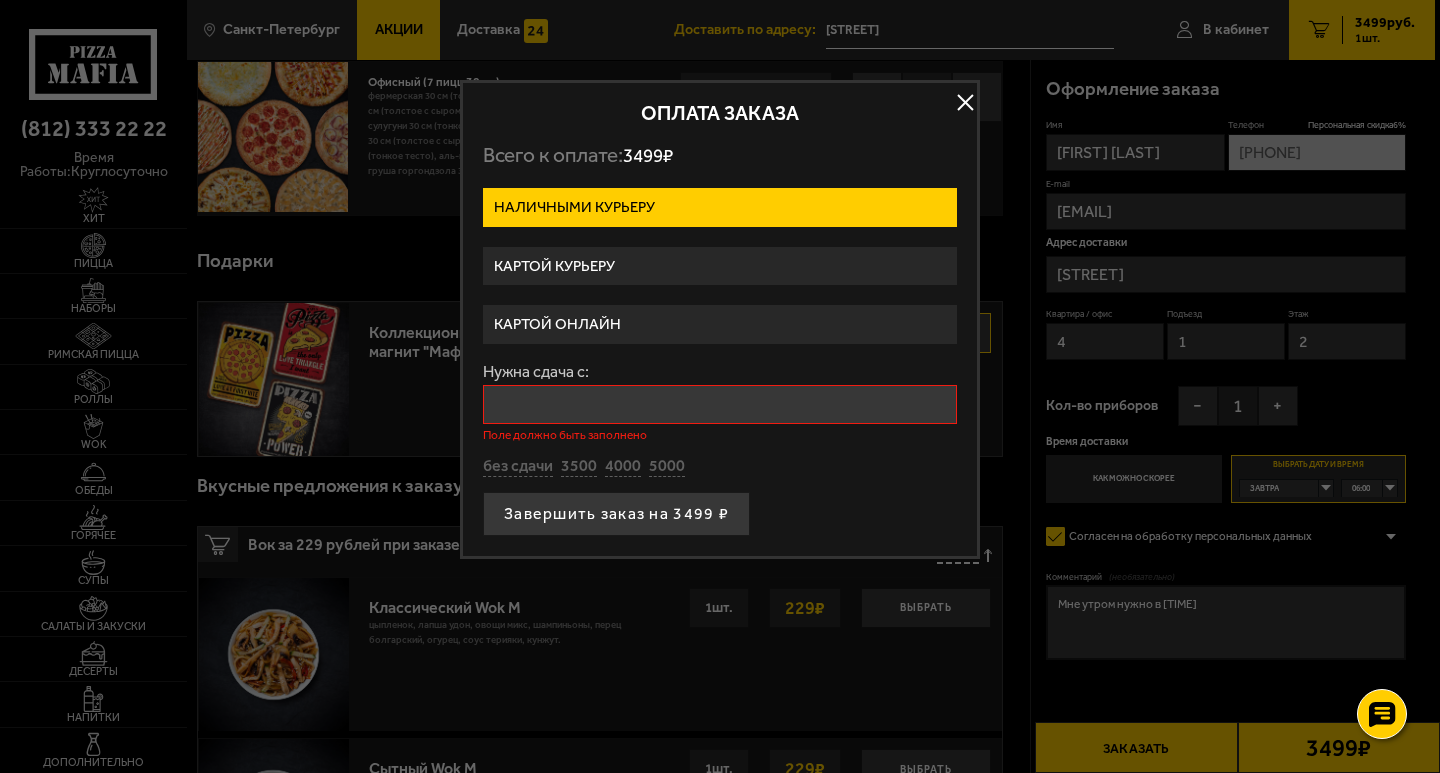 click on "Нужна сдача с:" at bounding box center [720, 404] 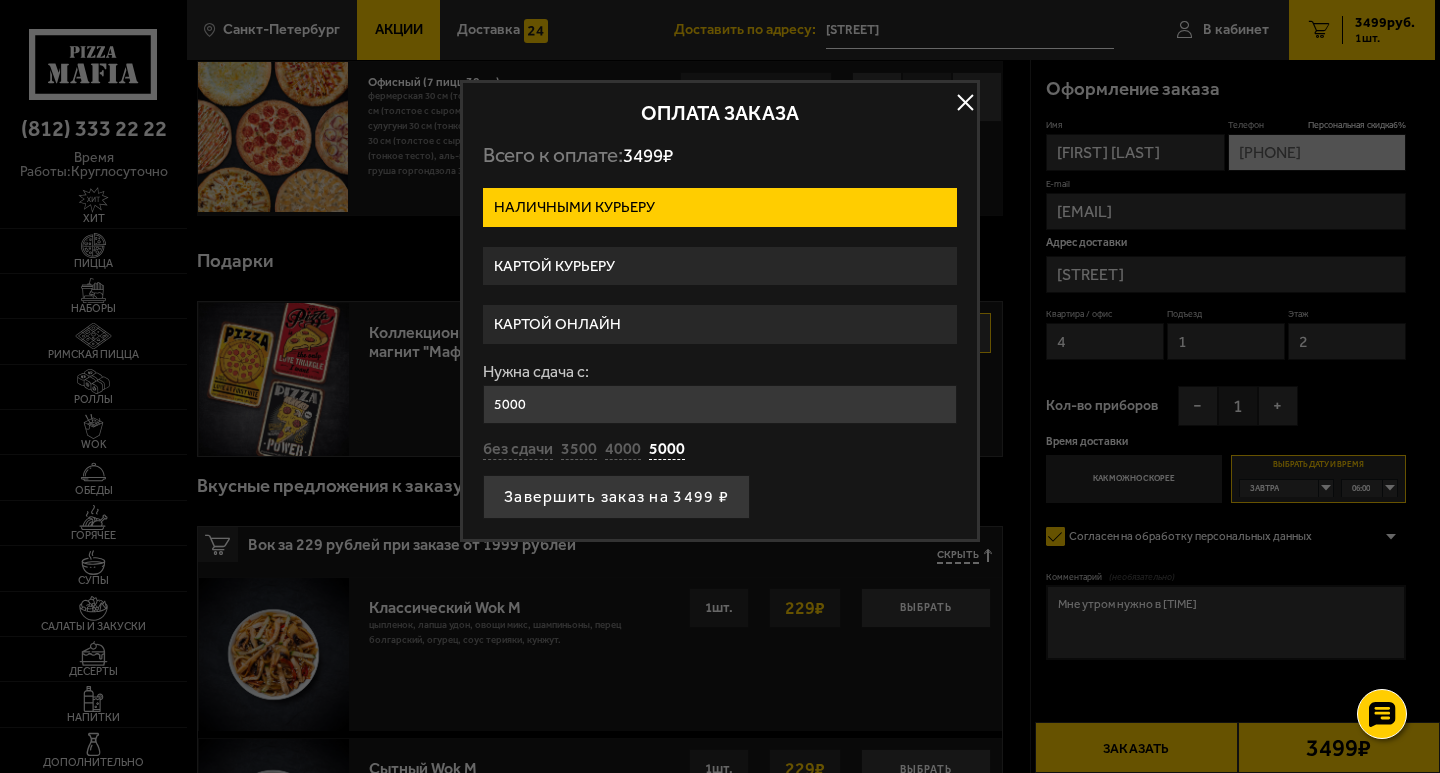 click on "5000" at bounding box center (720, 404) 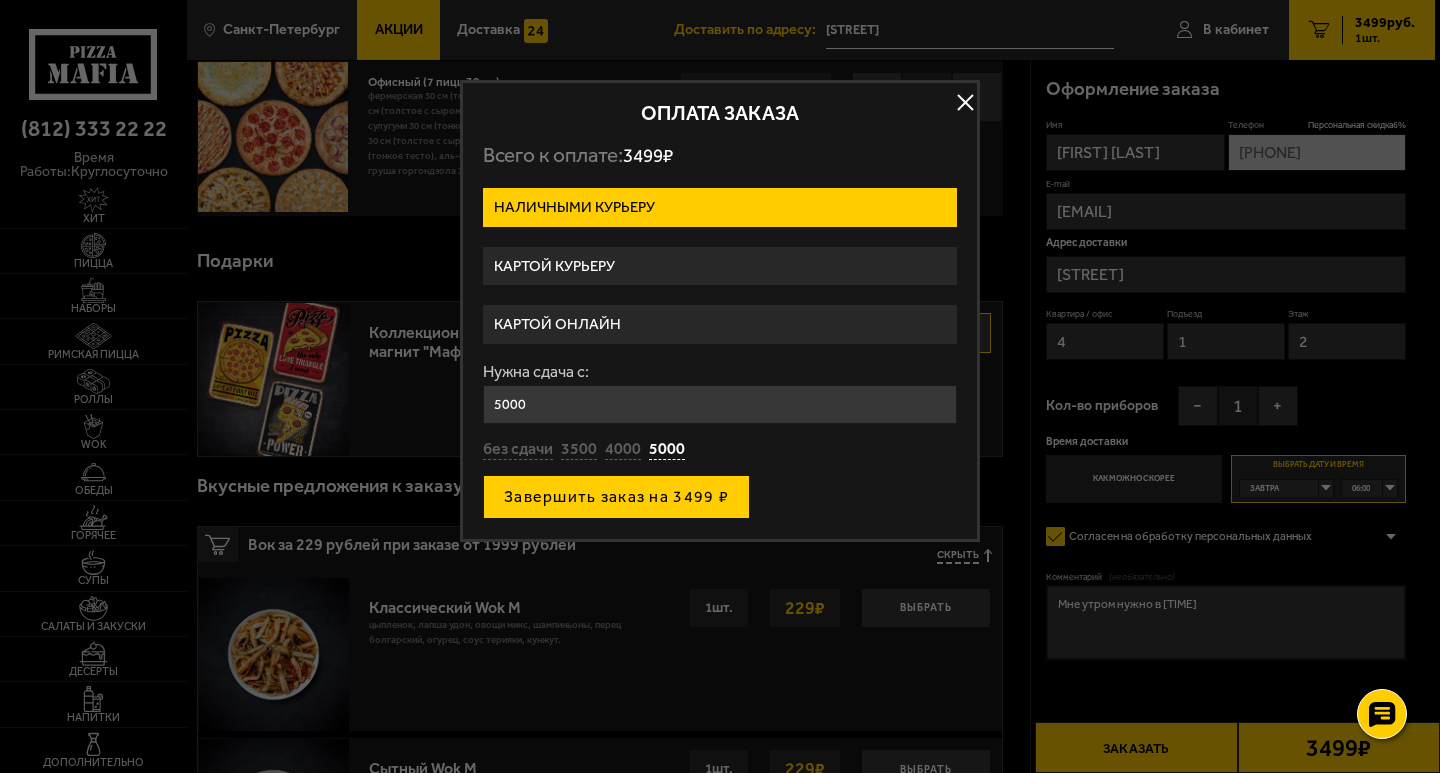type on "5000" 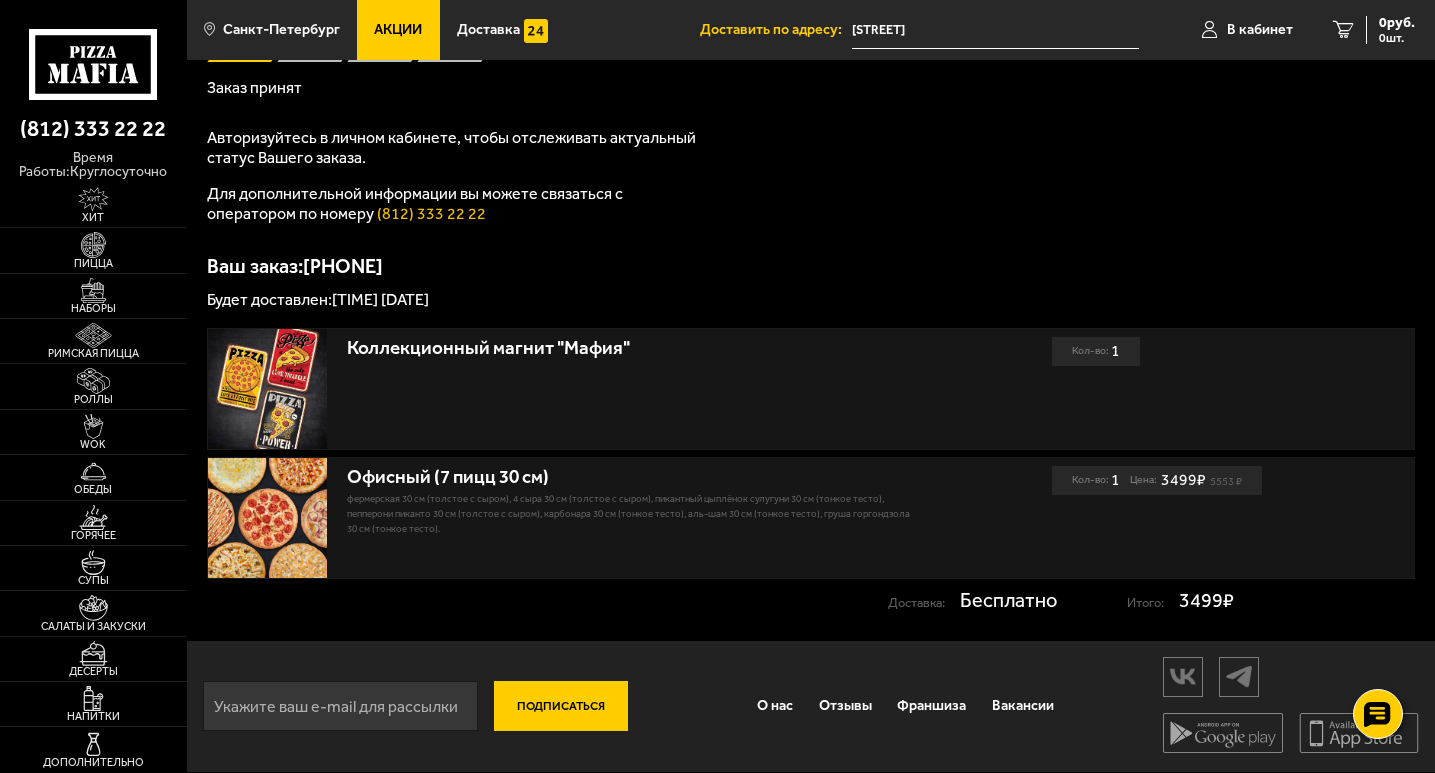 scroll, scrollTop: 0, scrollLeft: 0, axis: both 